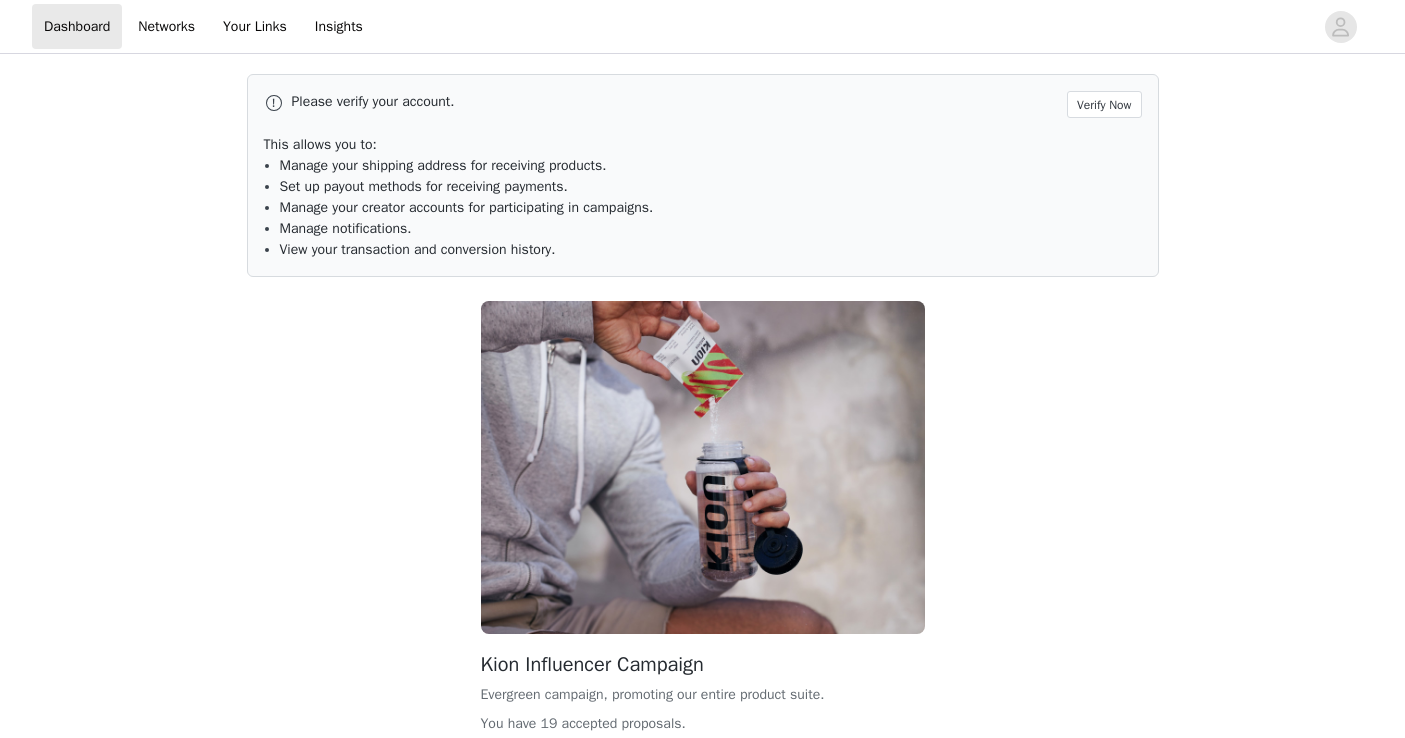 scroll, scrollTop: 0, scrollLeft: 0, axis: both 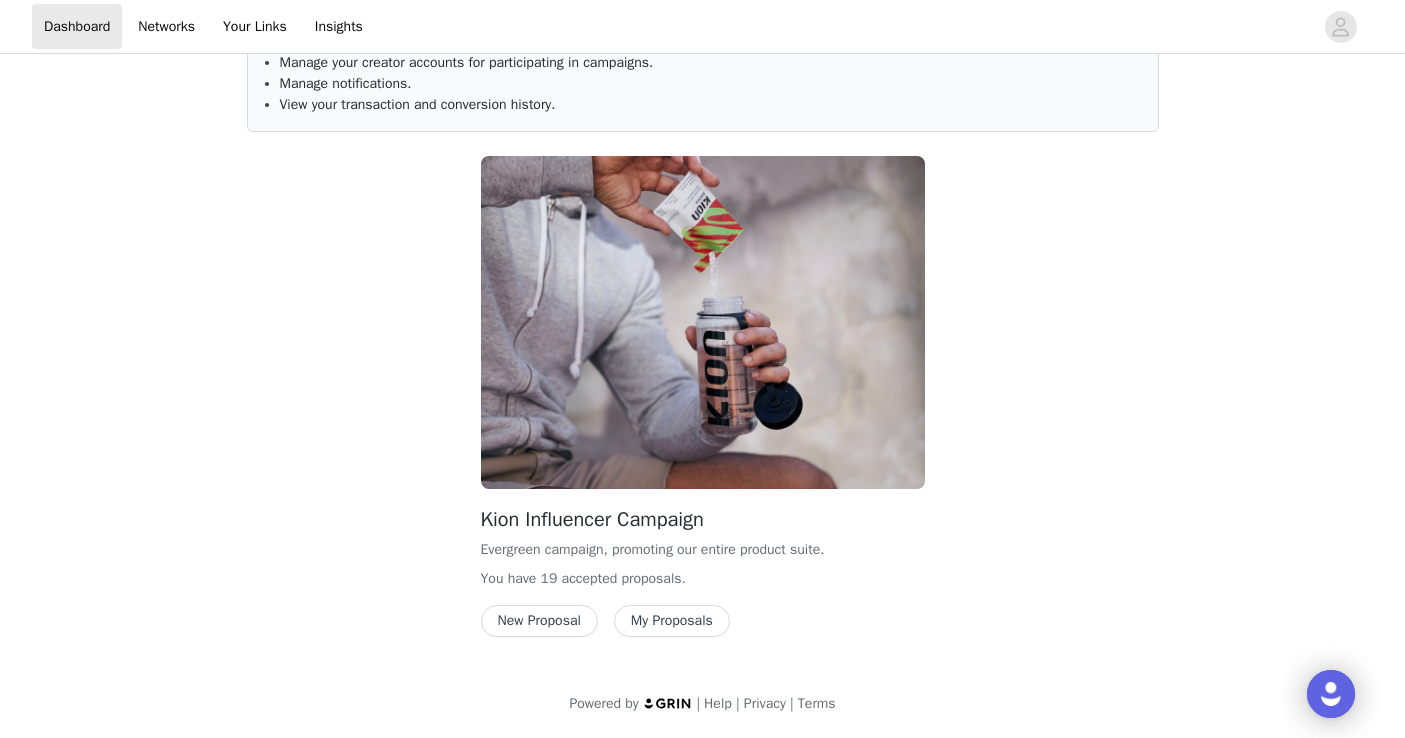 click on "New Proposal" at bounding box center [539, 621] 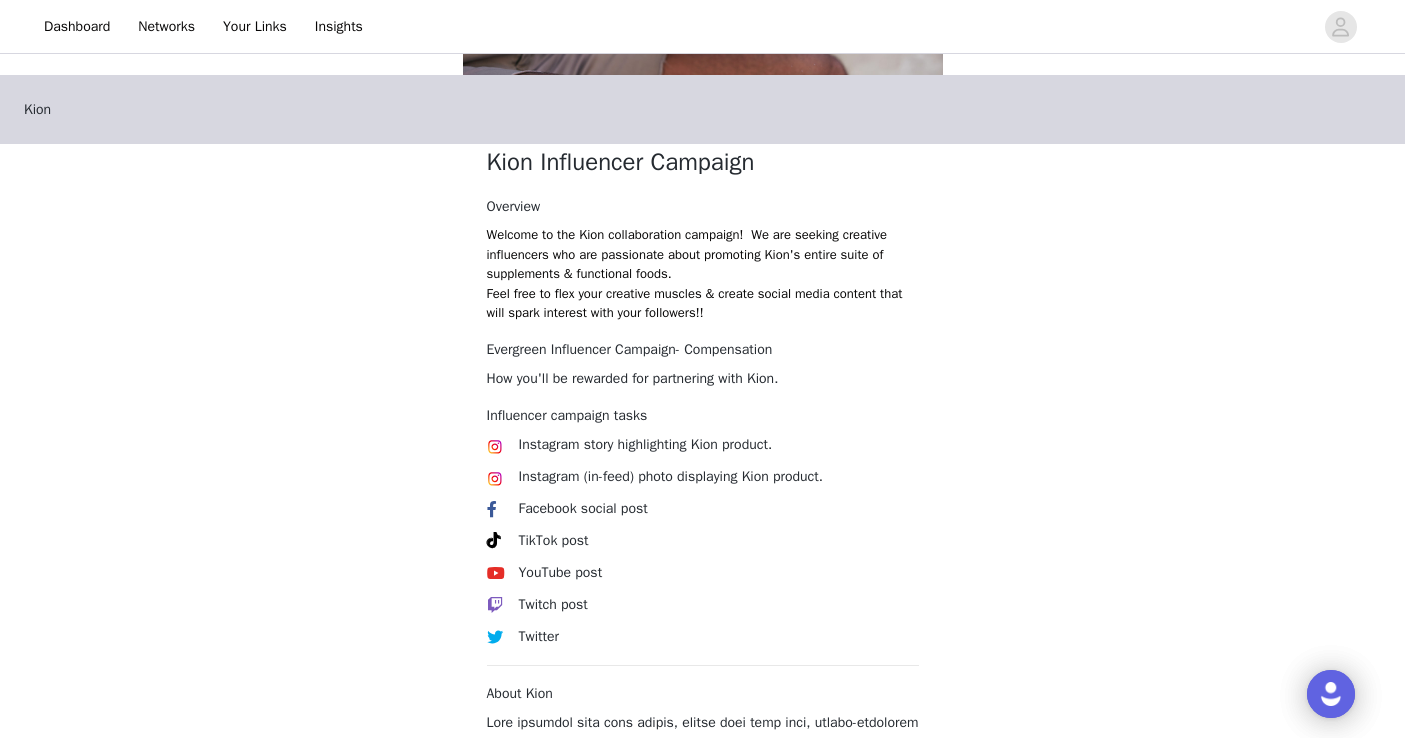 scroll, scrollTop: 812, scrollLeft: 0, axis: vertical 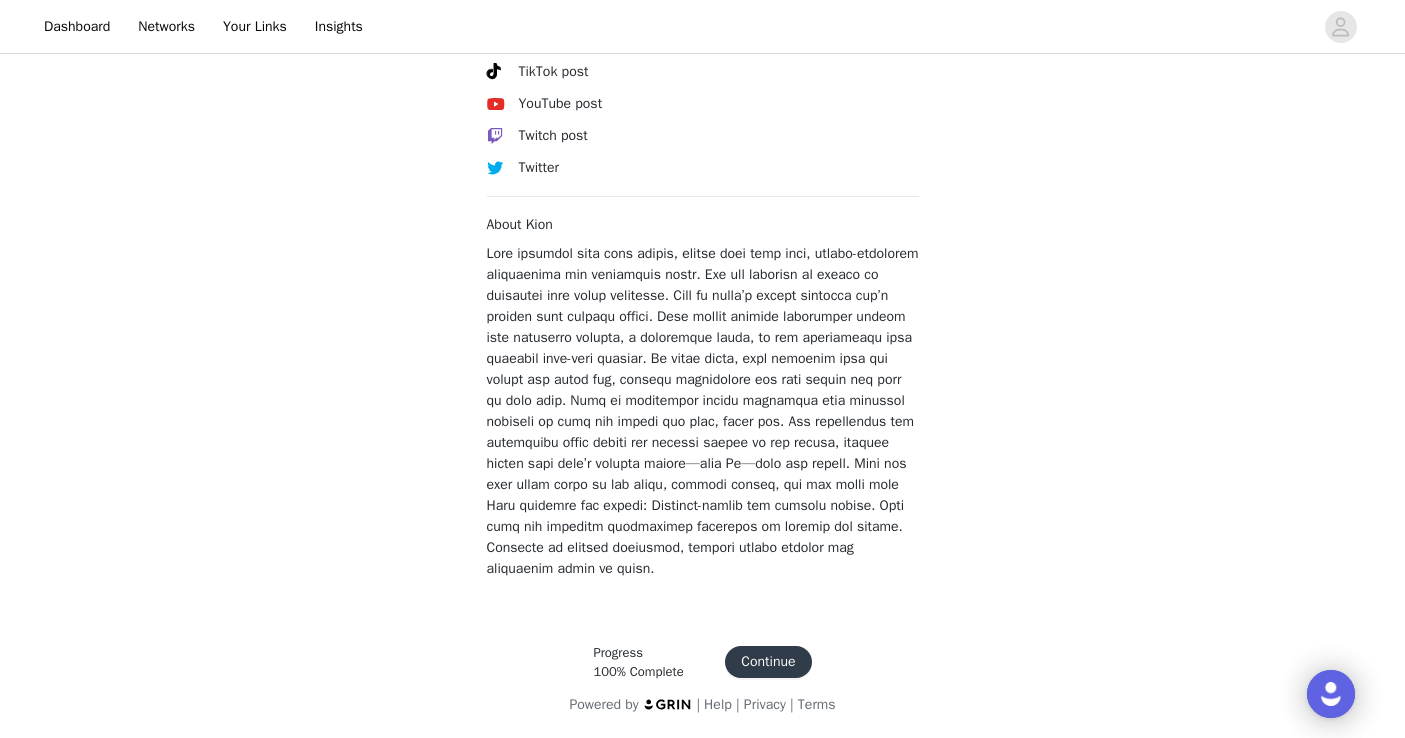 click on "Continue" at bounding box center [768, 662] 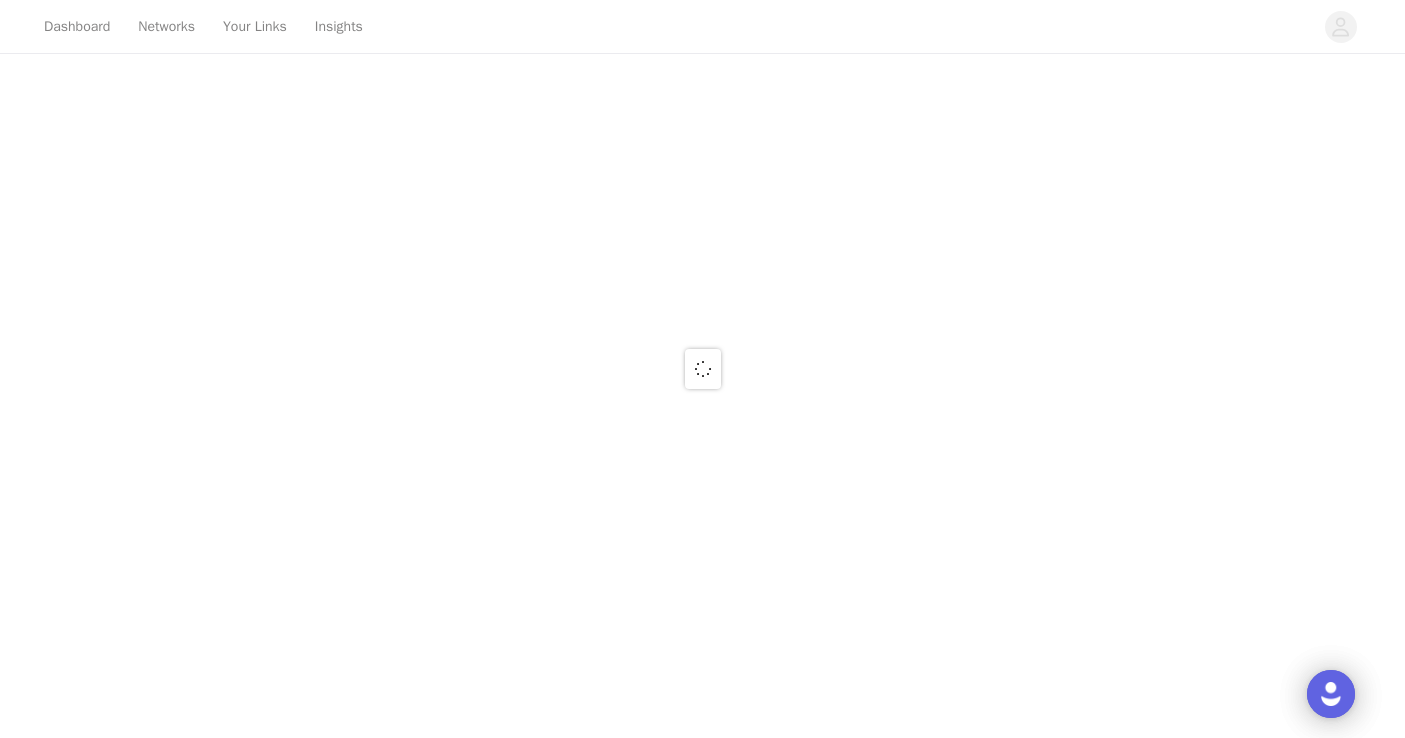 scroll, scrollTop: 0, scrollLeft: 0, axis: both 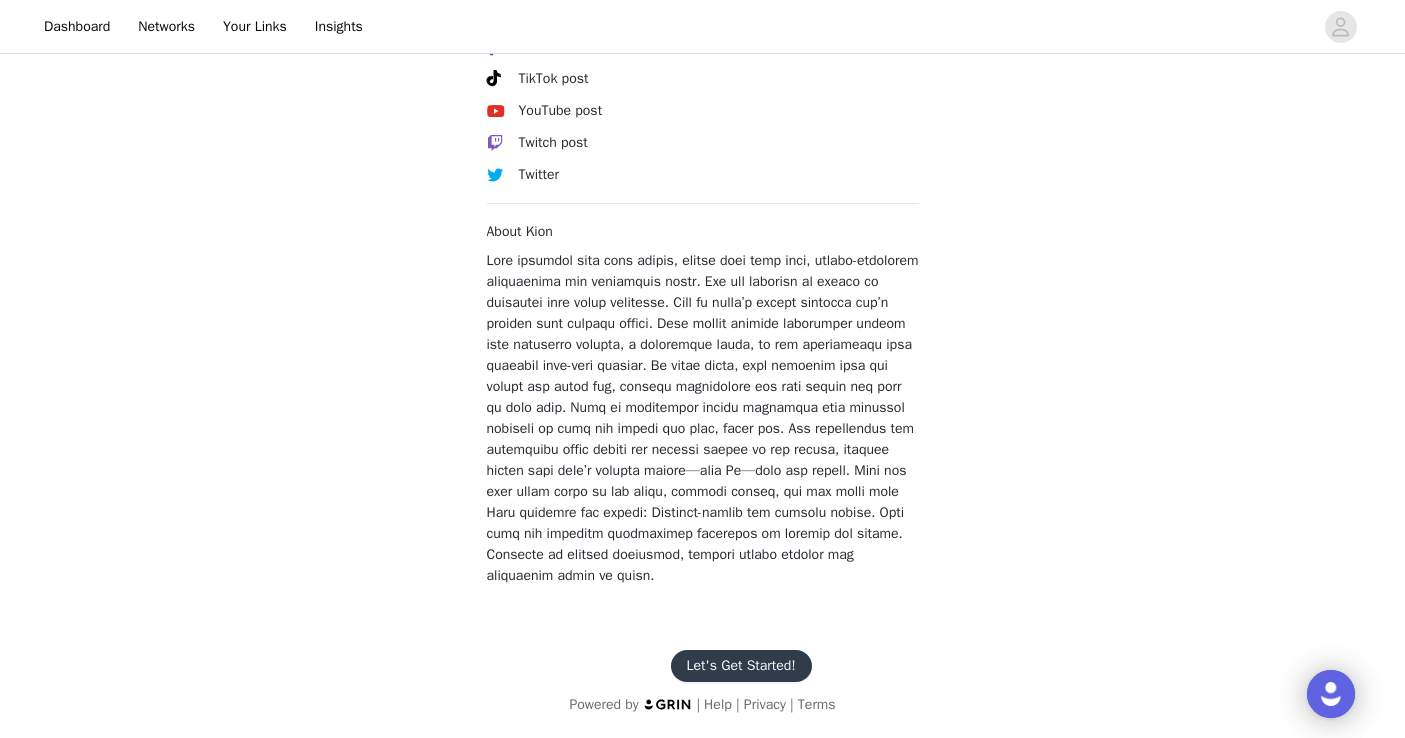 click on "Let's Get Started!" at bounding box center (741, 666) 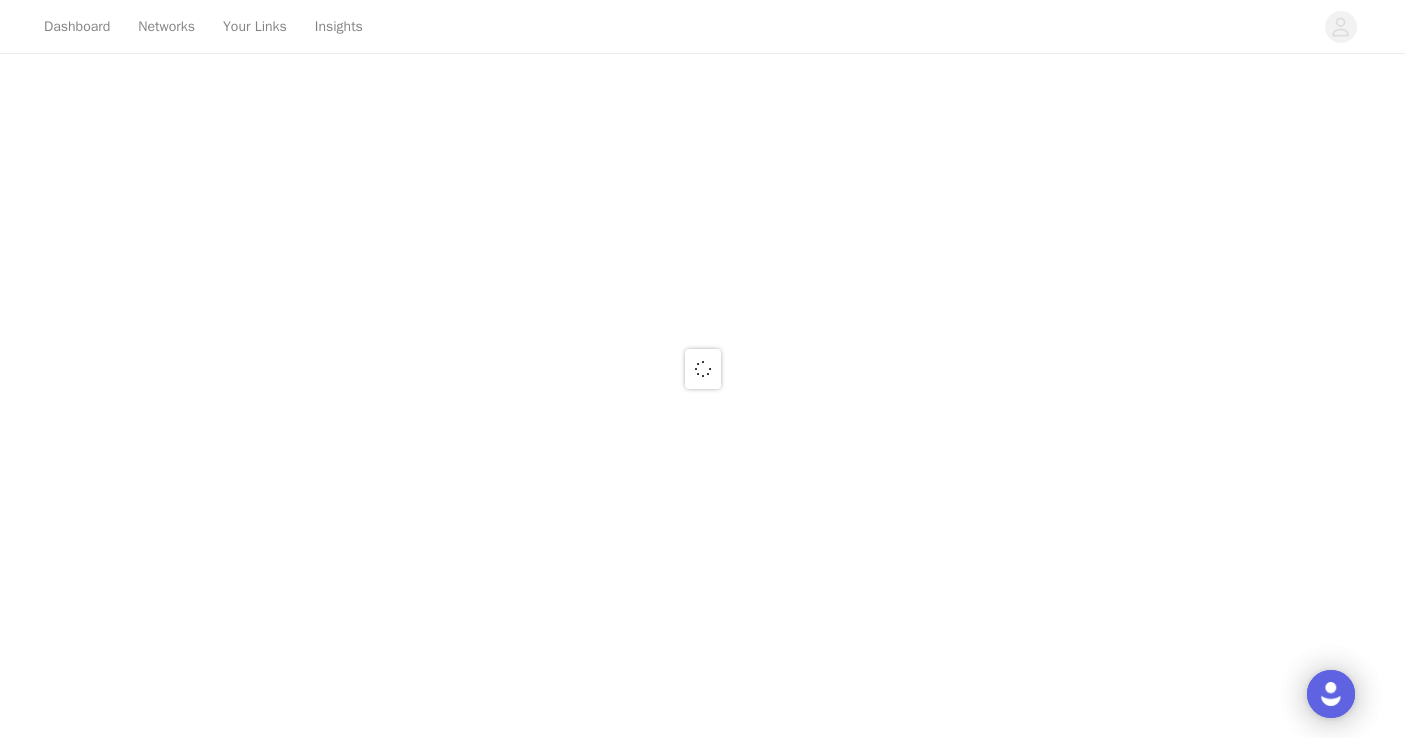 scroll, scrollTop: 0, scrollLeft: 0, axis: both 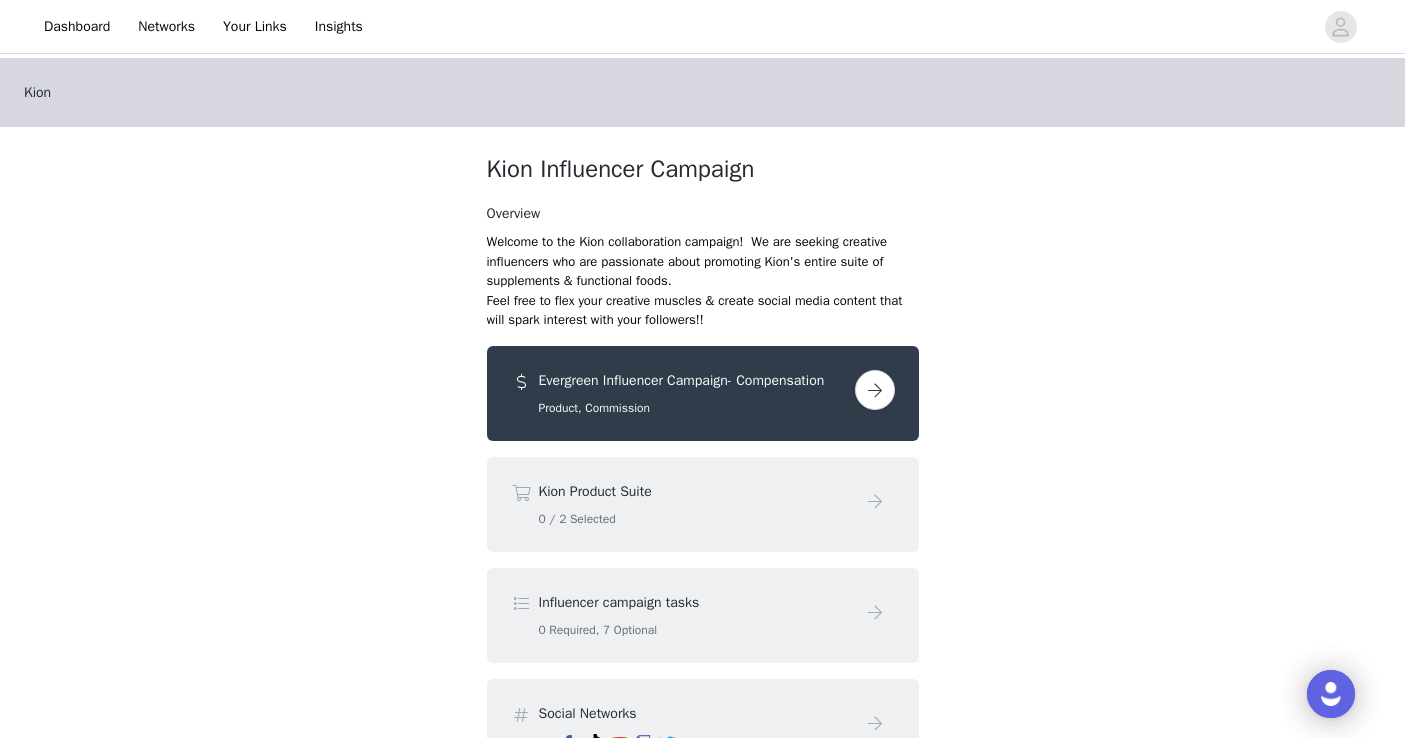 click on "Evergreen Influencer Campaign- Compensation" at bounding box center [693, 380] 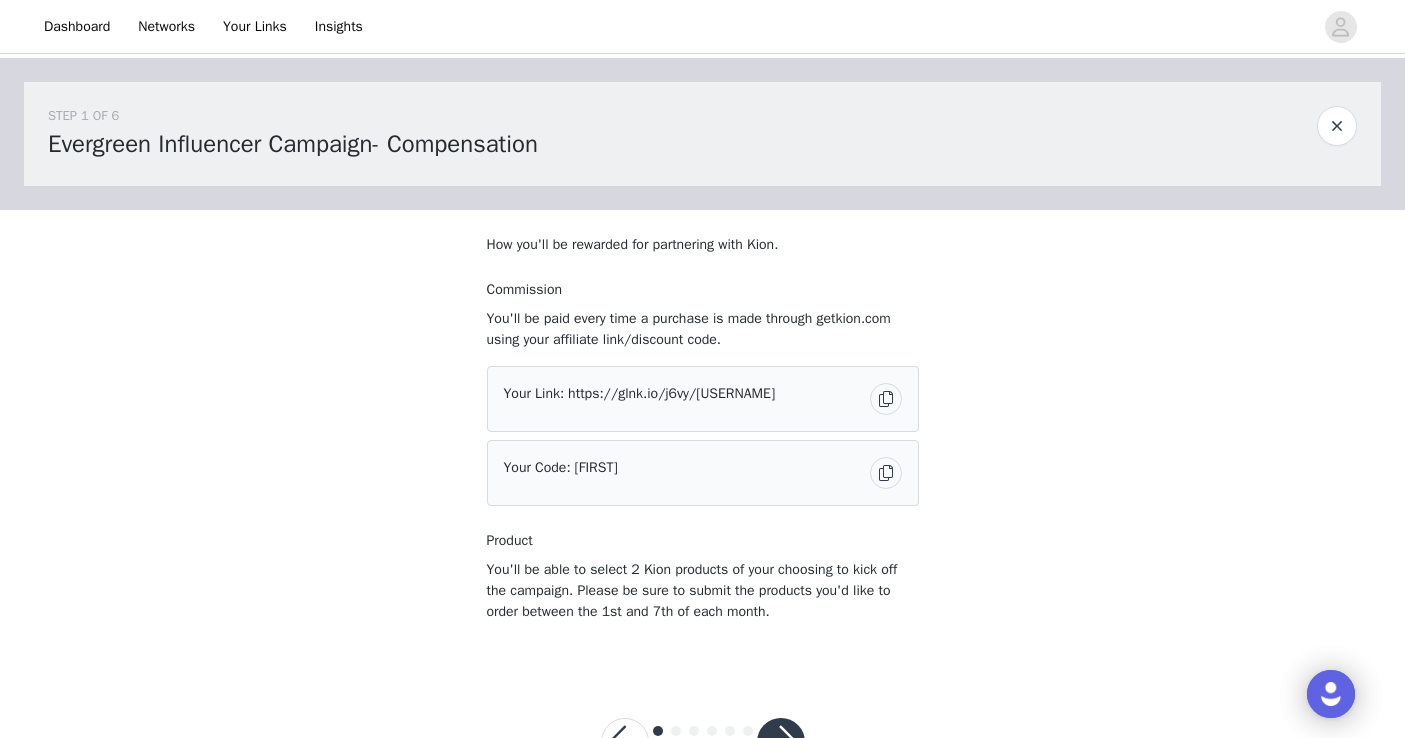 scroll, scrollTop: 75, scrollLeft: 0, axis: vertical 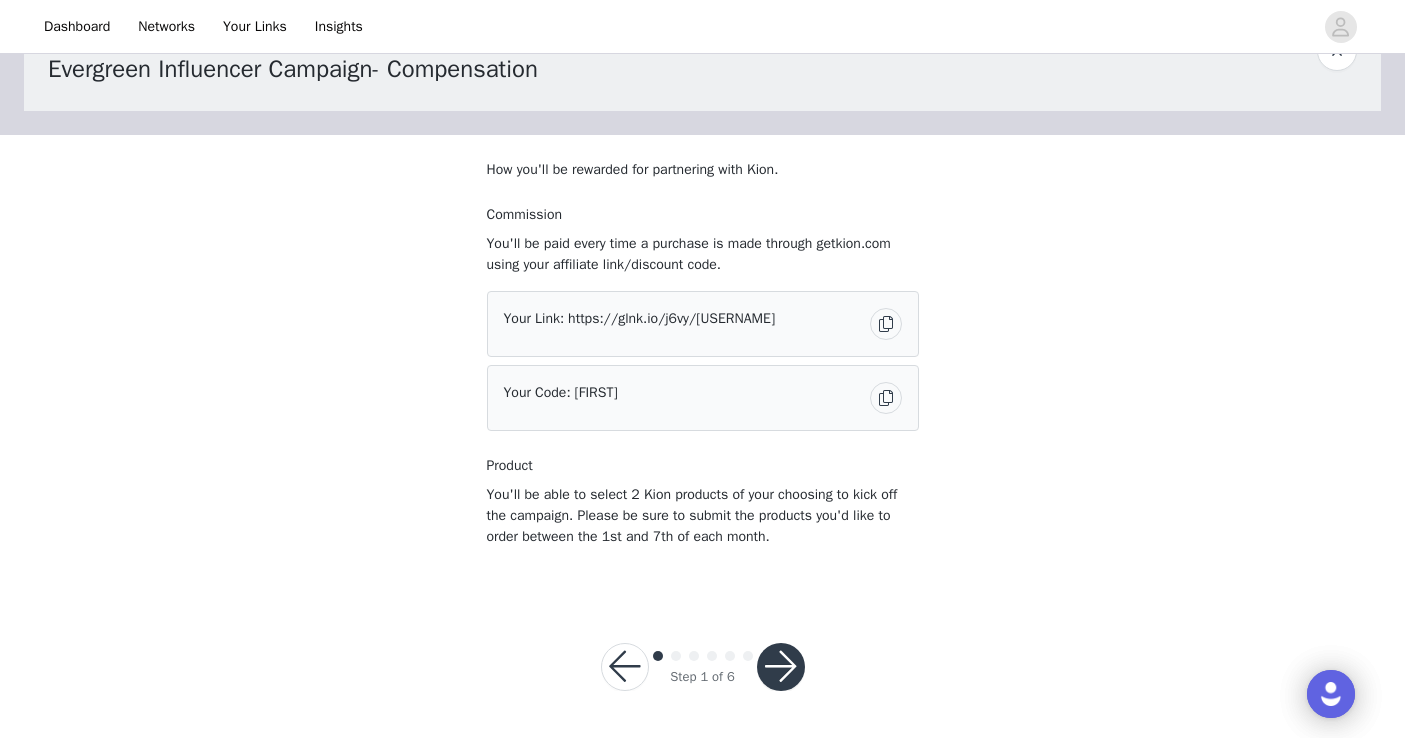 click at bounding box center (781, 667) 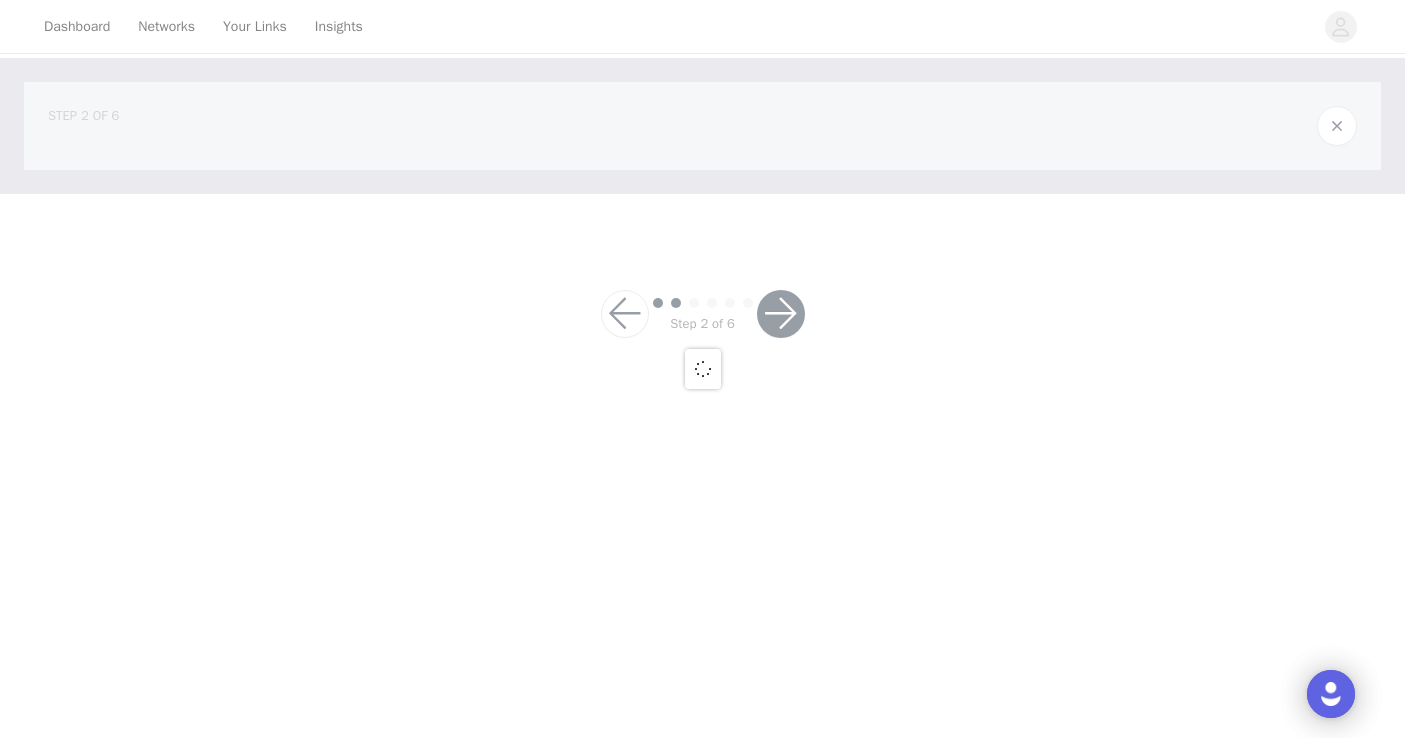 scroll, scrollTop: 0, scrollLeft: 0, axis: both 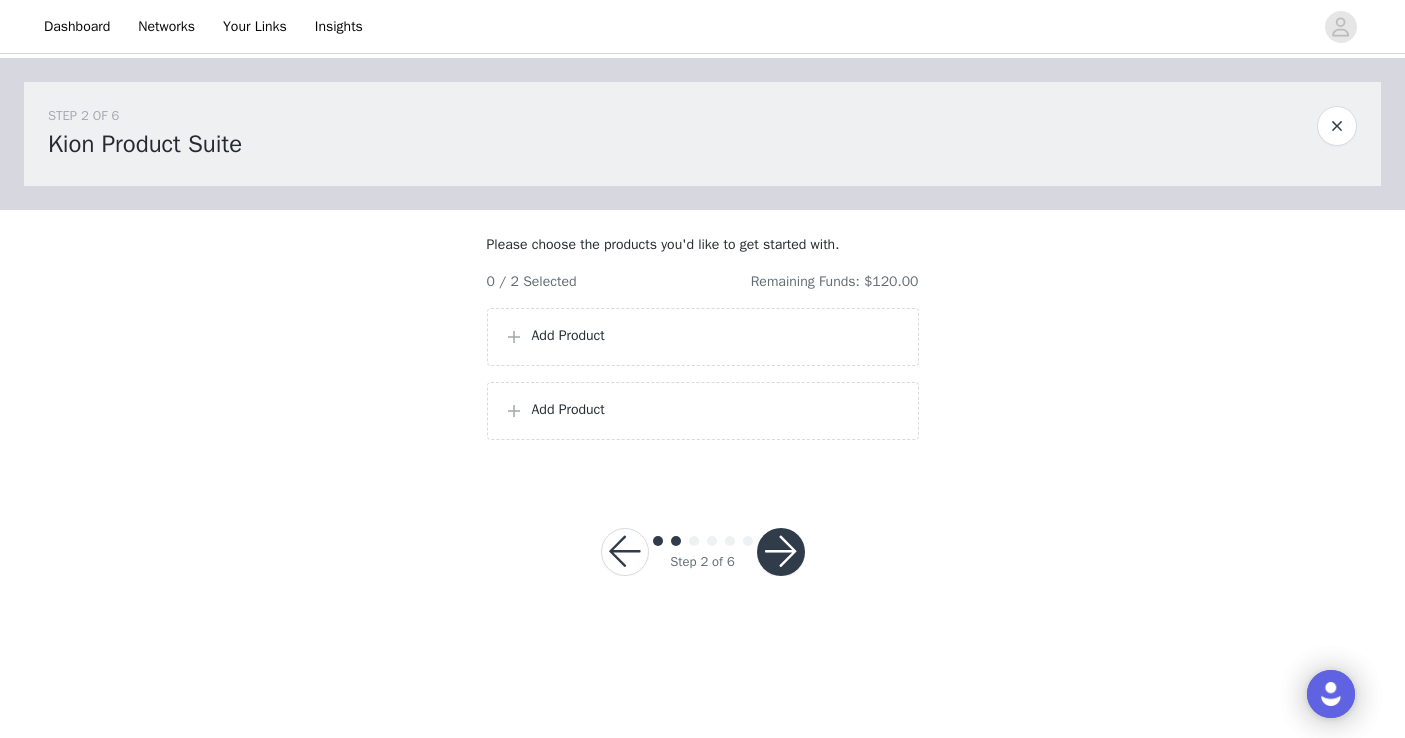 click on "Add Product" at bounding box center [703, 337] 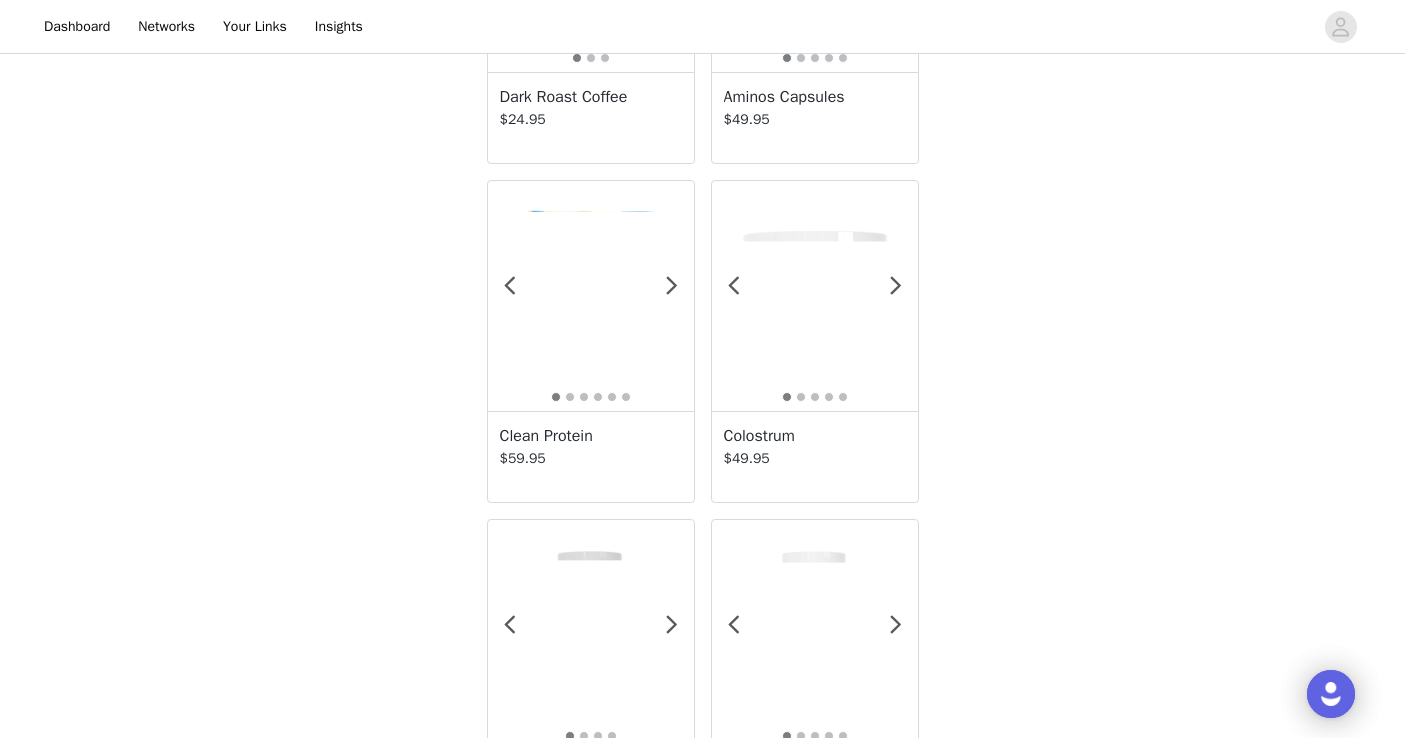 scroll, scrollTop: 1320, scrollLeft: 0, axis: vertical 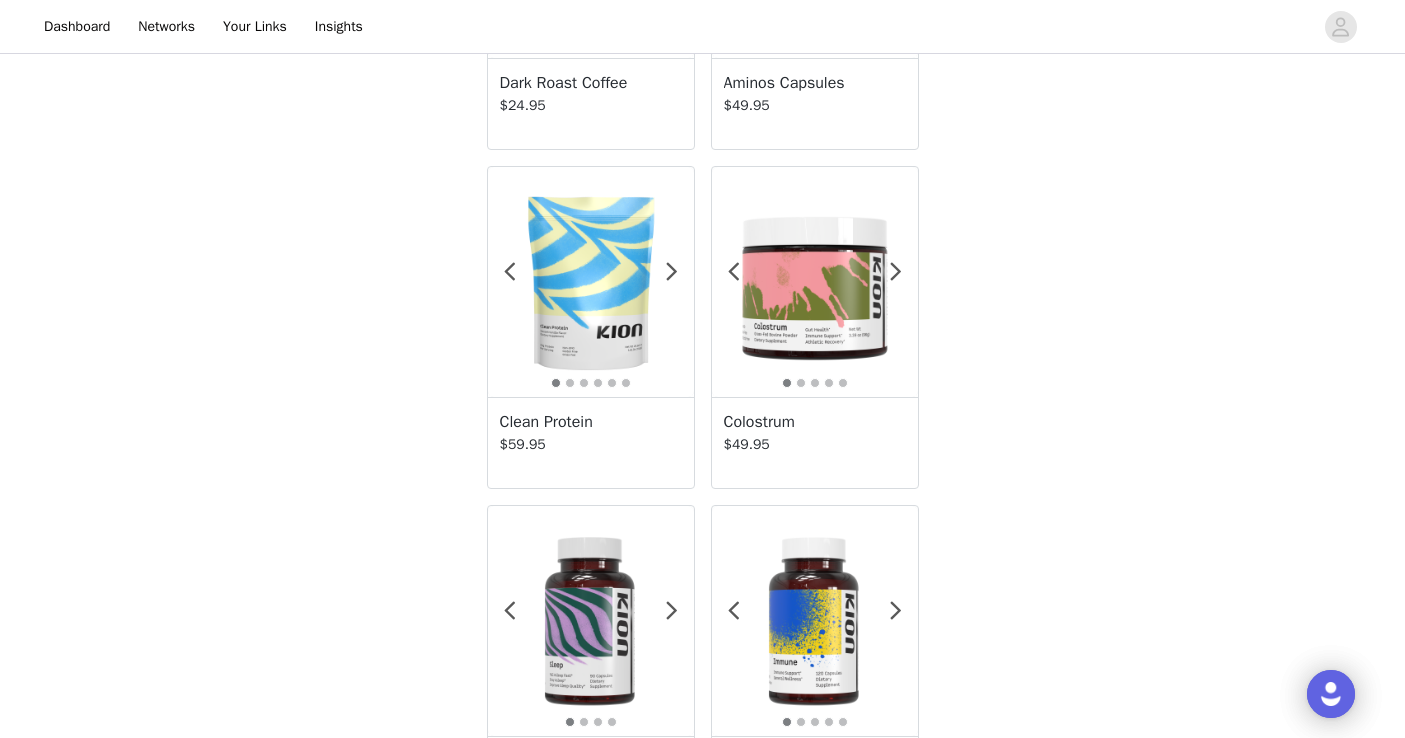 click at bounding box center [591, 282] 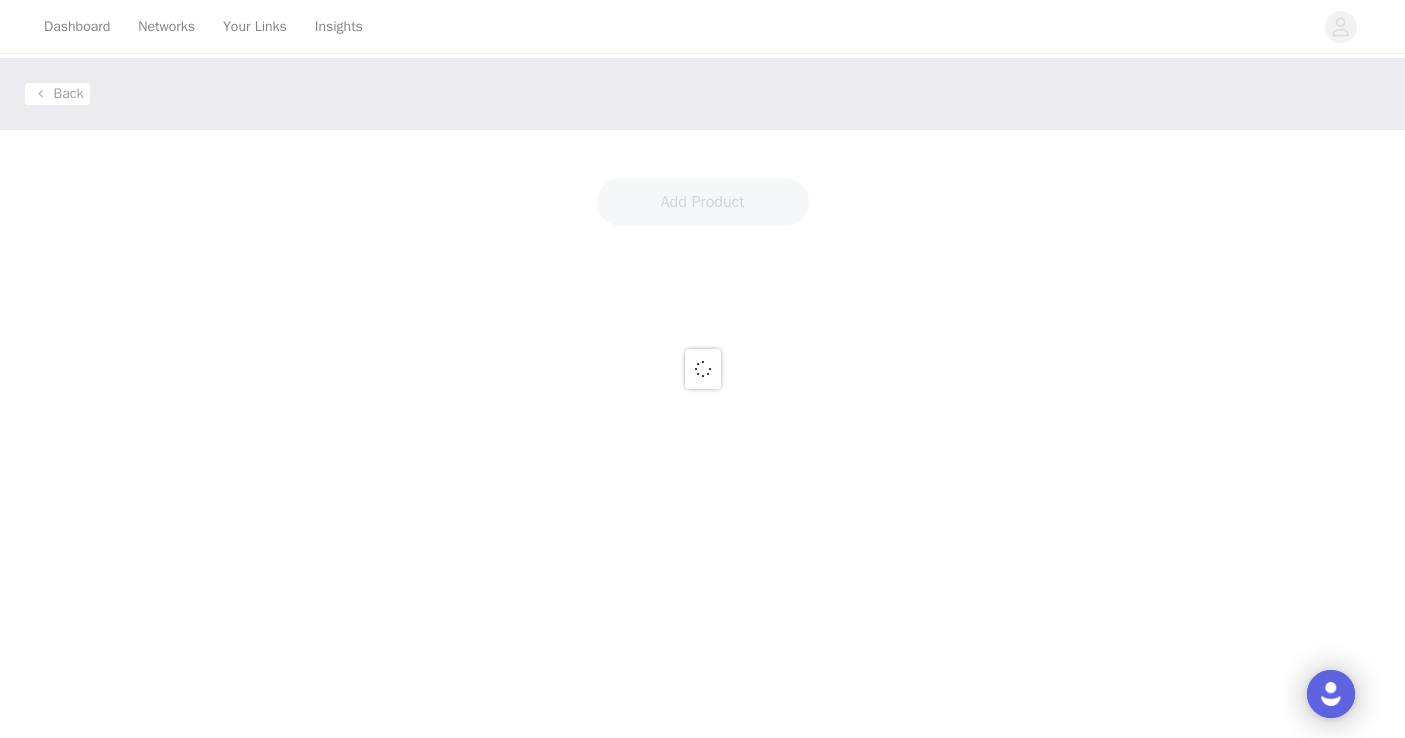 scroll, scrollTop: 0, scrollLeft: 0, axis: both 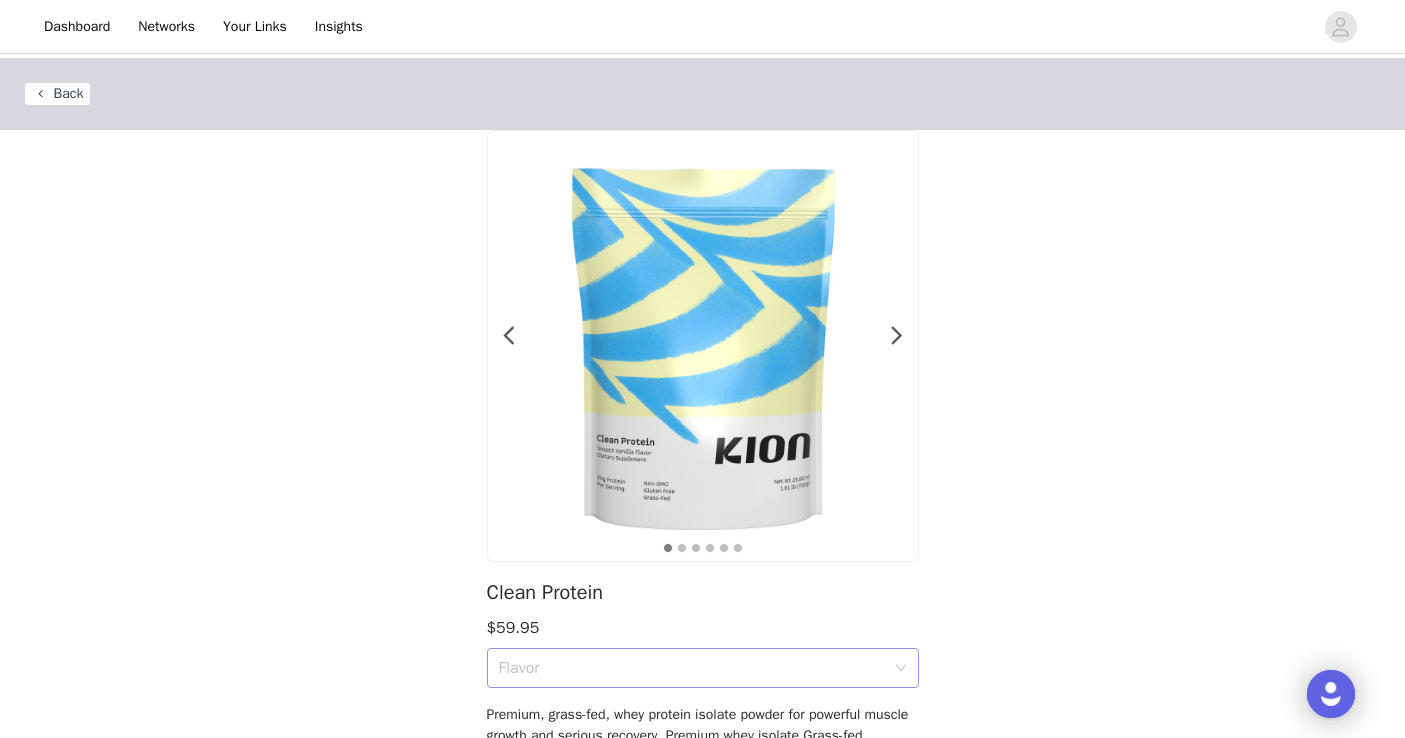 click on "Flavor" at bounding box center (692, 668) 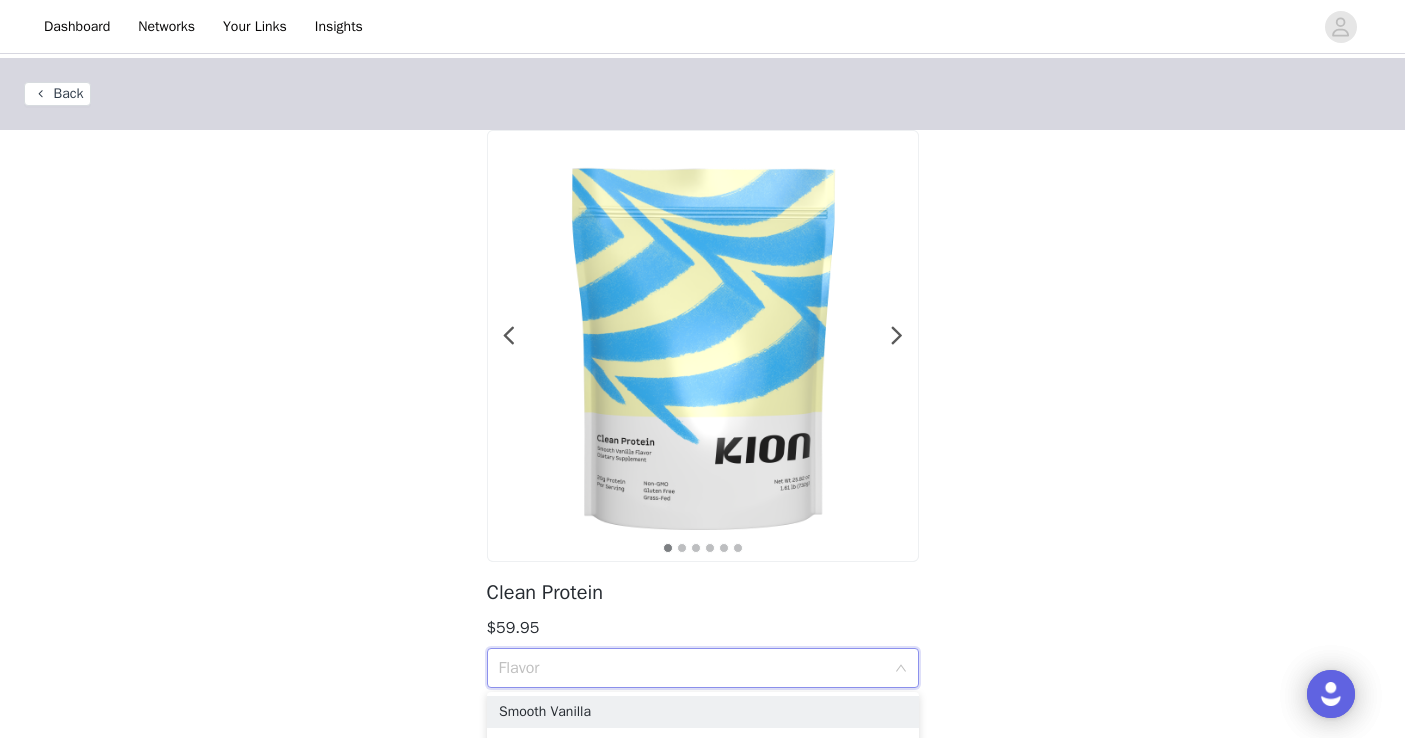 scroll, scrollTop: 149, scrollLeft: 0, axis: vertical 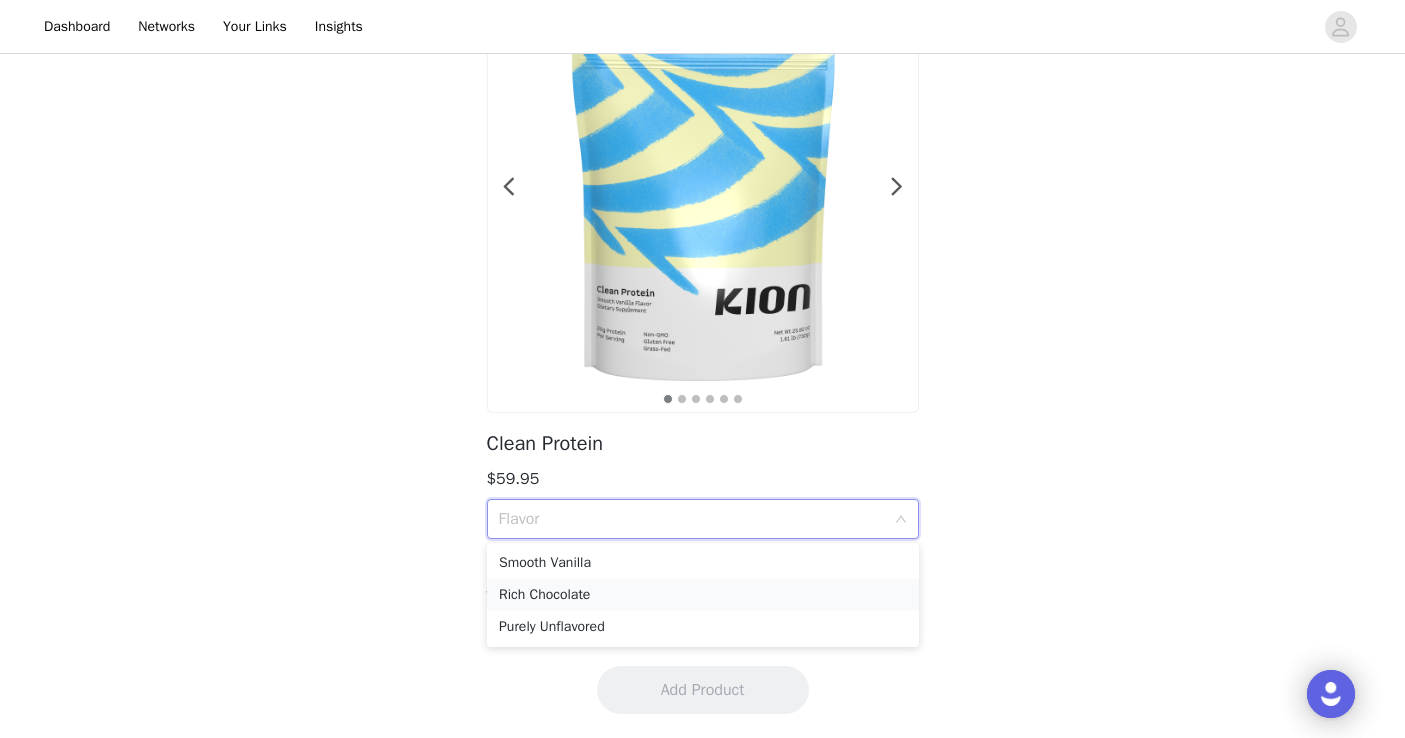 click on "Rich Chocolate" at bounding box center (703, 595) 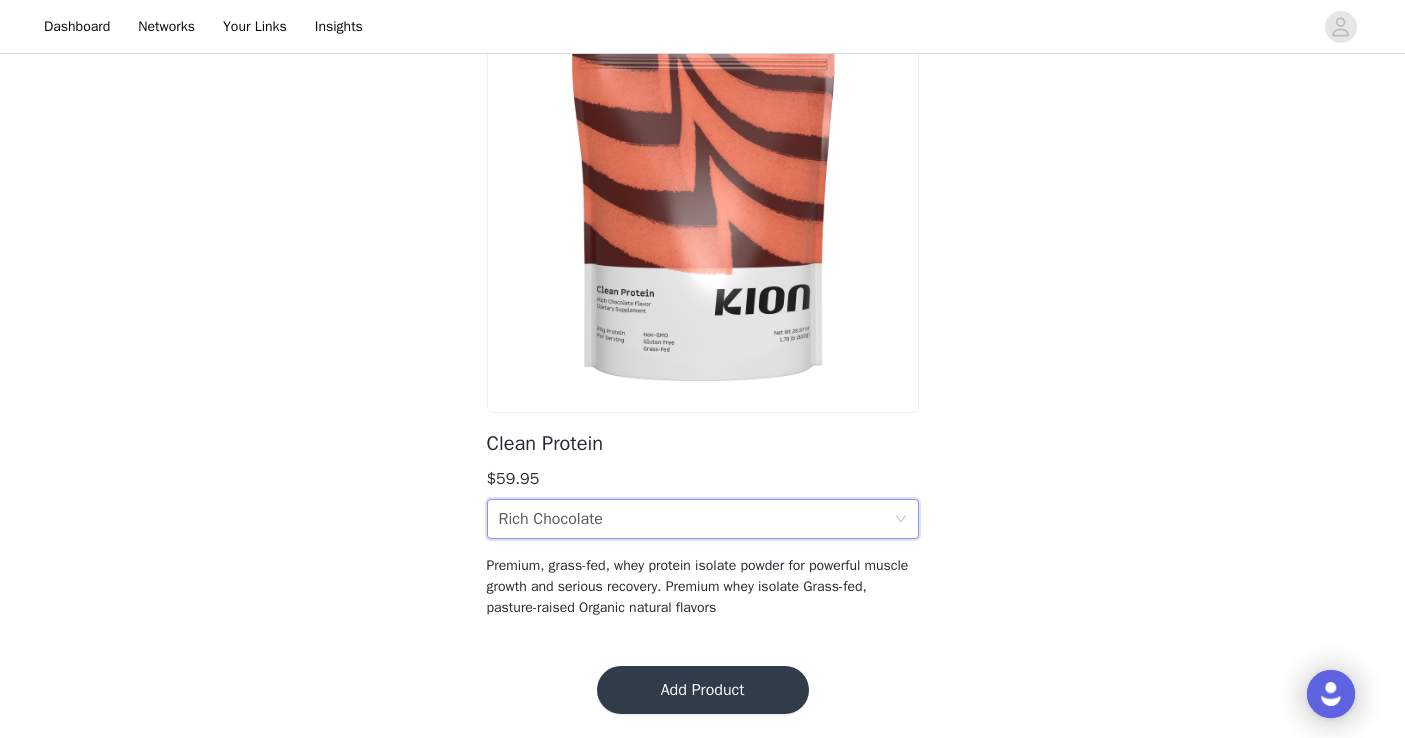click on "Add Product" at bounding box center [703, 690] 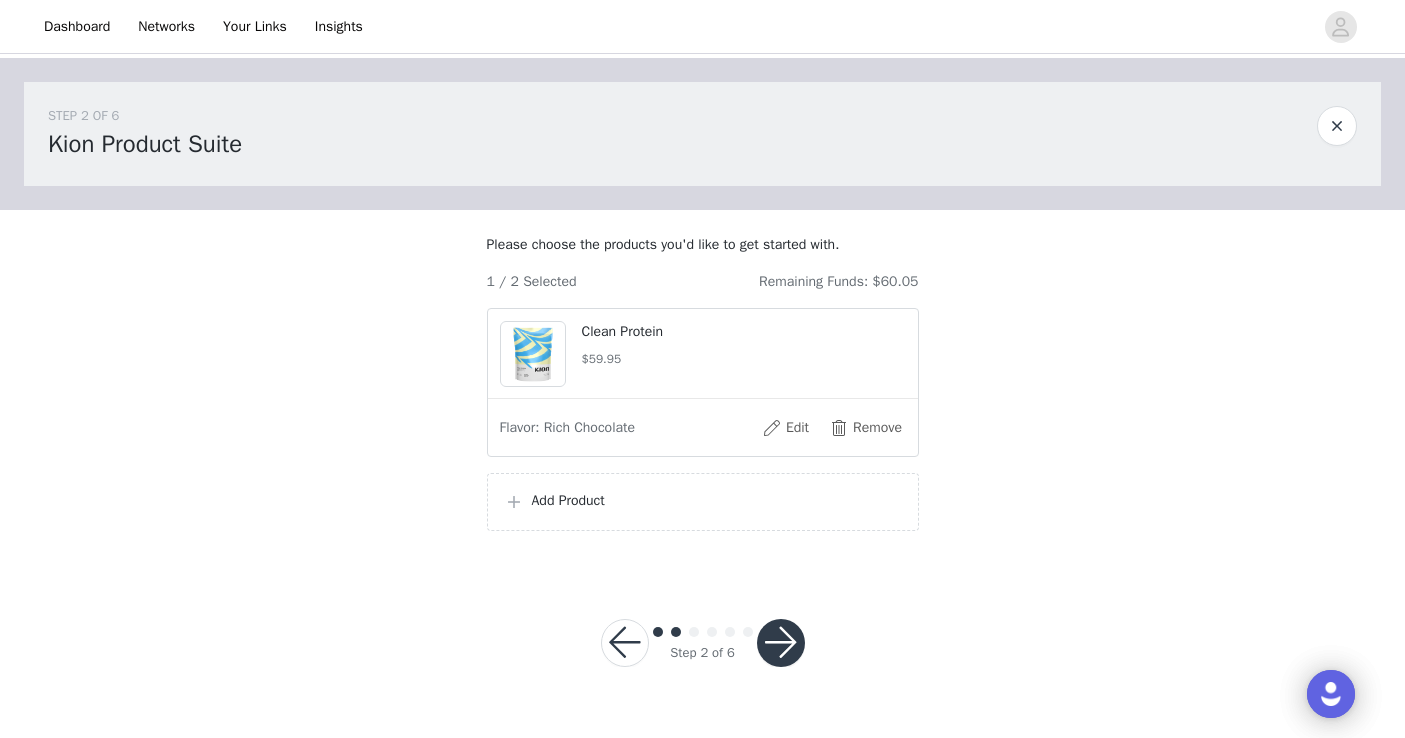 click on "Add Product" at bounding box center [717, 500] 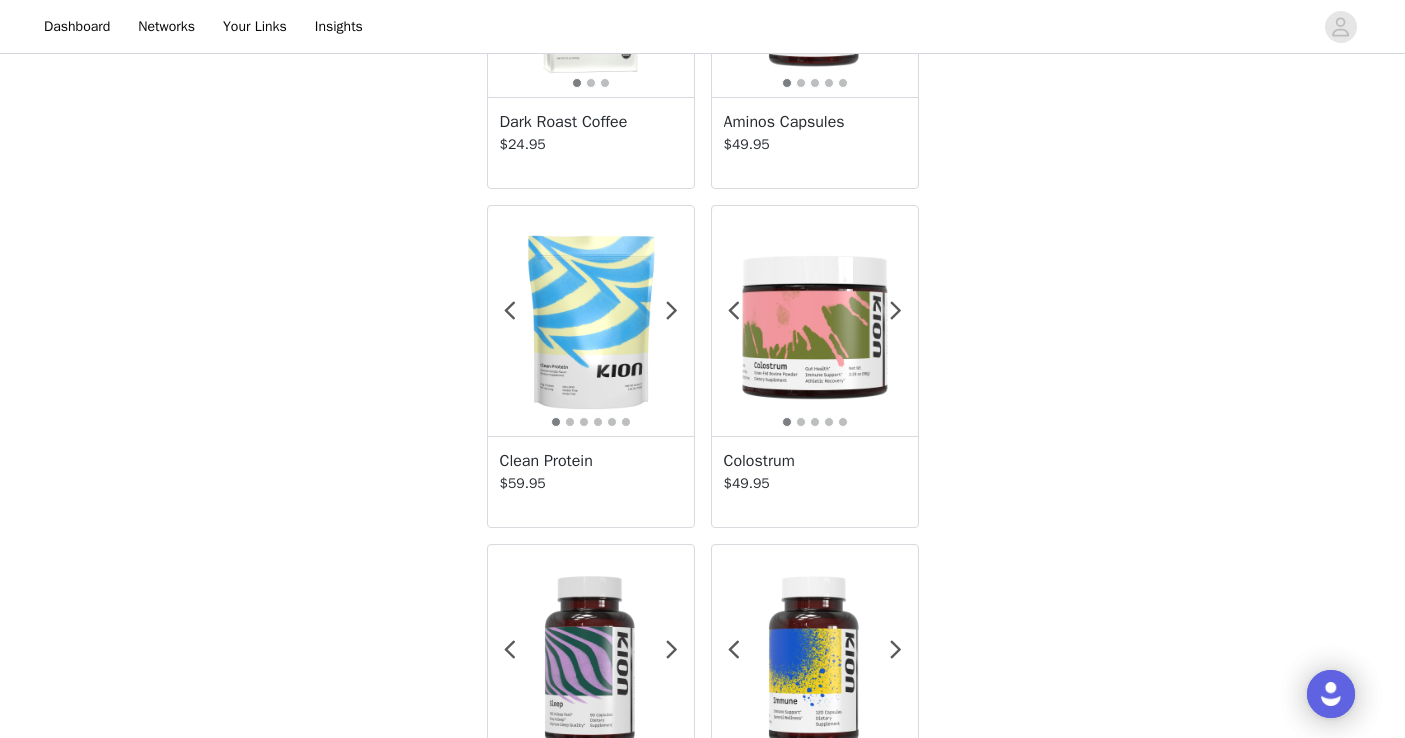 scroll, scrollTop: 1282, scrollLeft: 0, axis: vertical 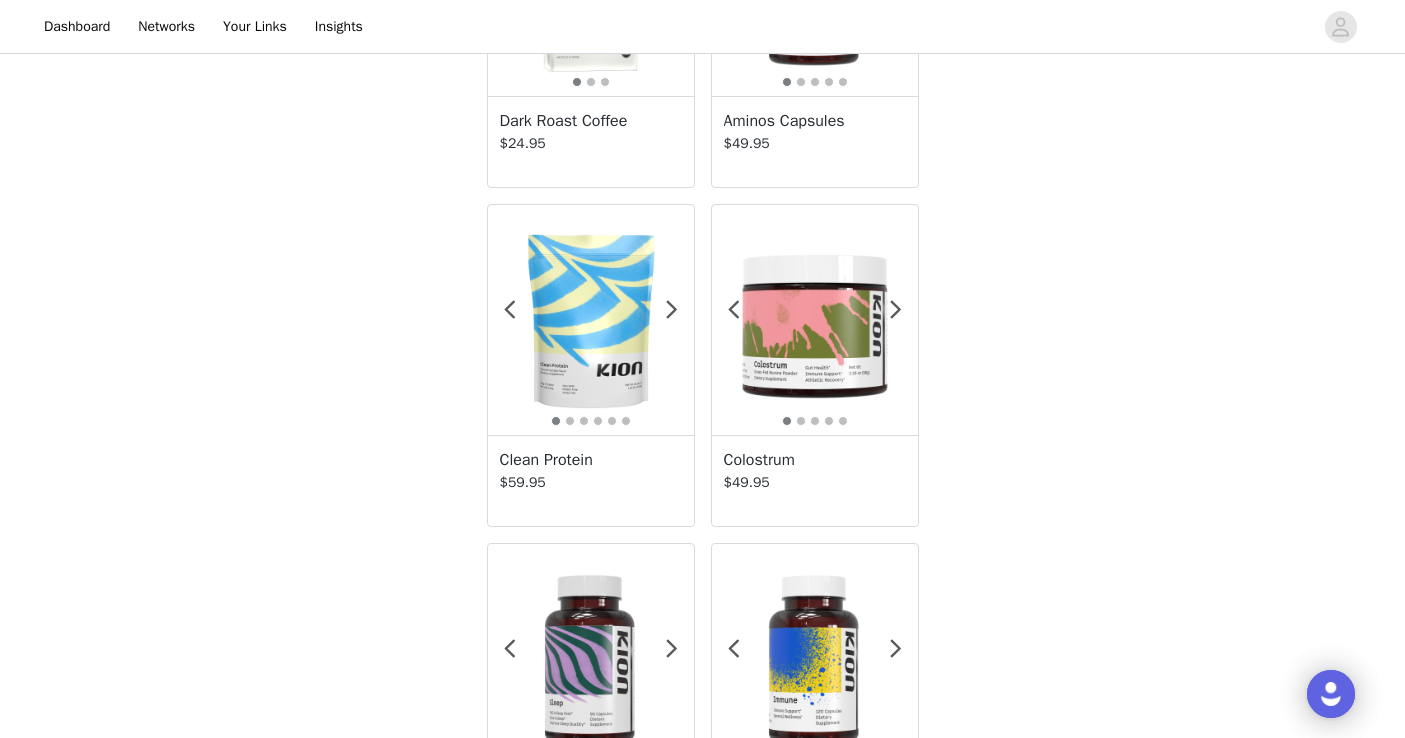 click at bounding box center (591, 320) 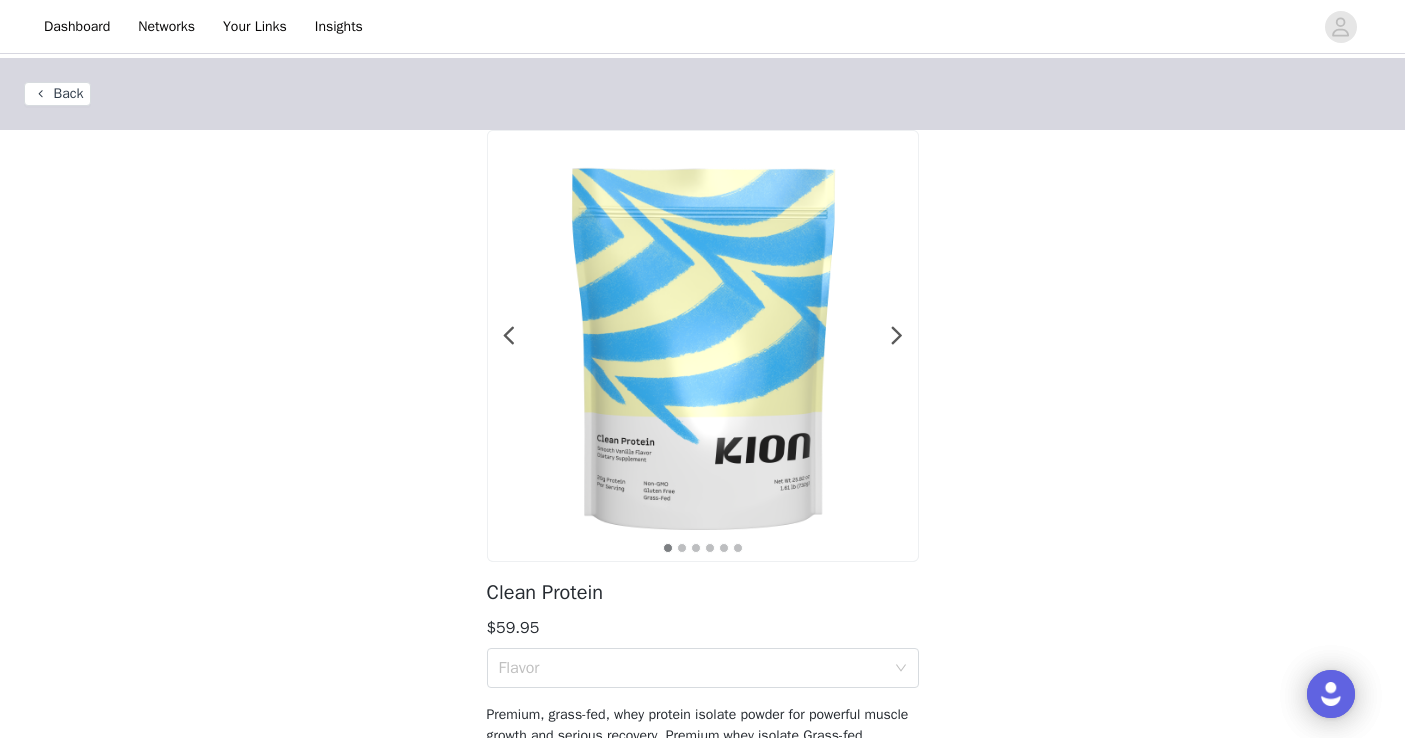 scroll, scrollTop: 149, scrollLeft: 0, axis: vertical 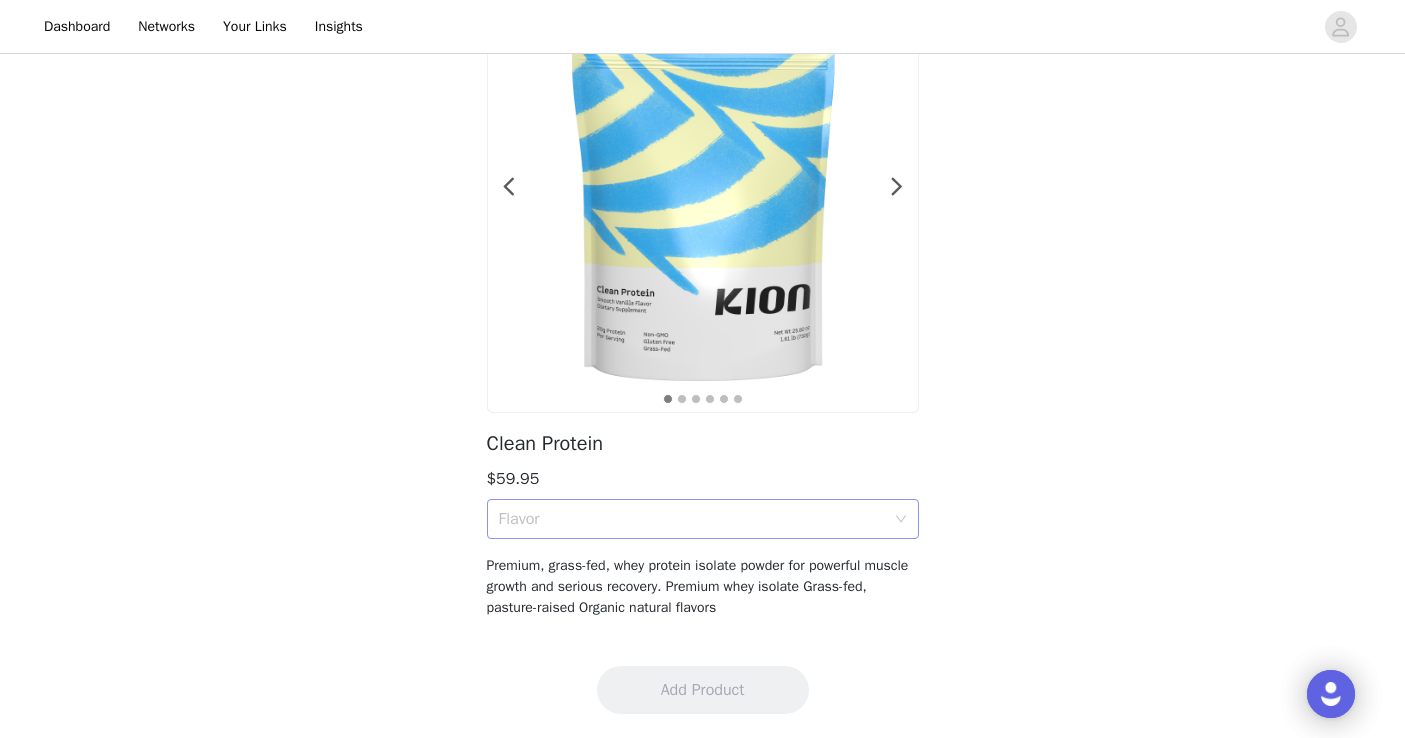 click on "Flavor" at bounding box center [692, 519] 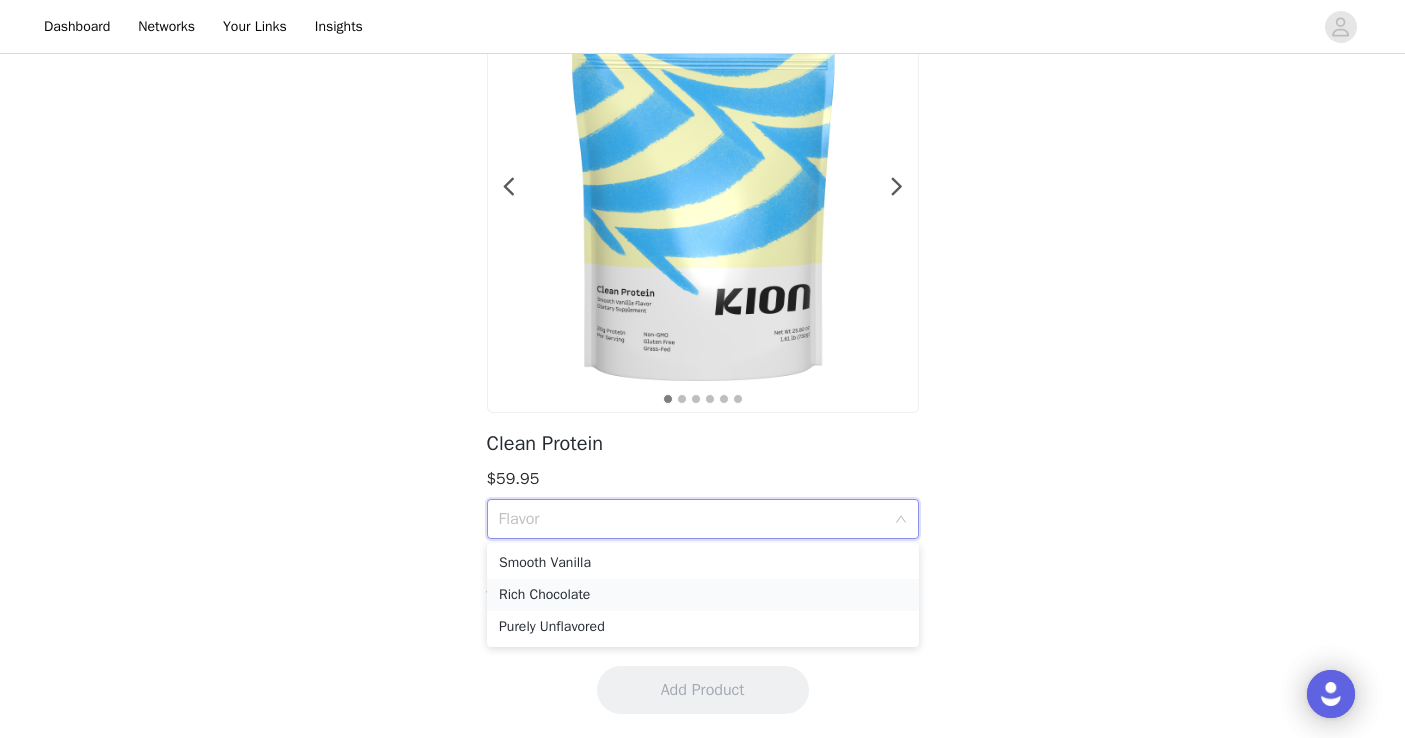 click on "Rich Chocolate" at bounding box center [703, 595] 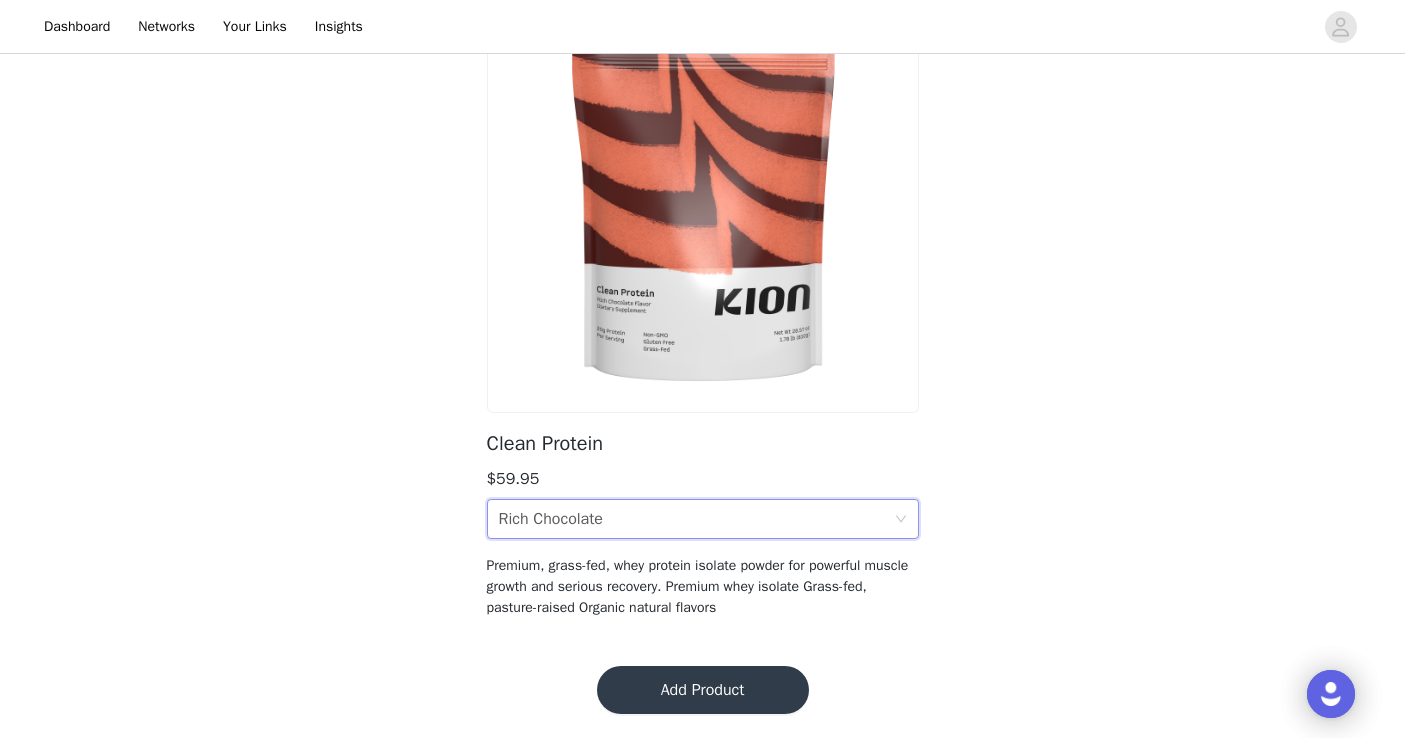 click on "Add Product" at bounding box center (703, 690) 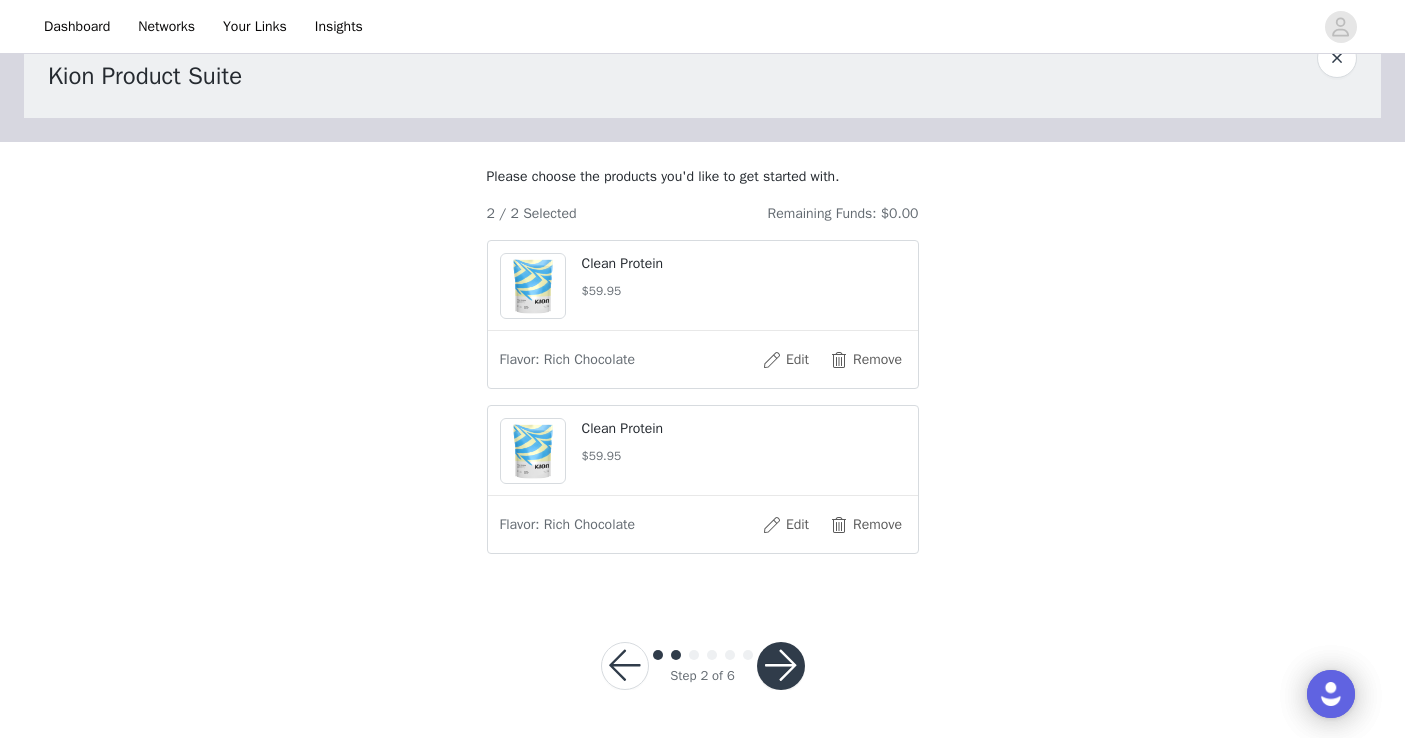 scroll, scrollTop: 88, scrollLeft: 0, axis: vertical 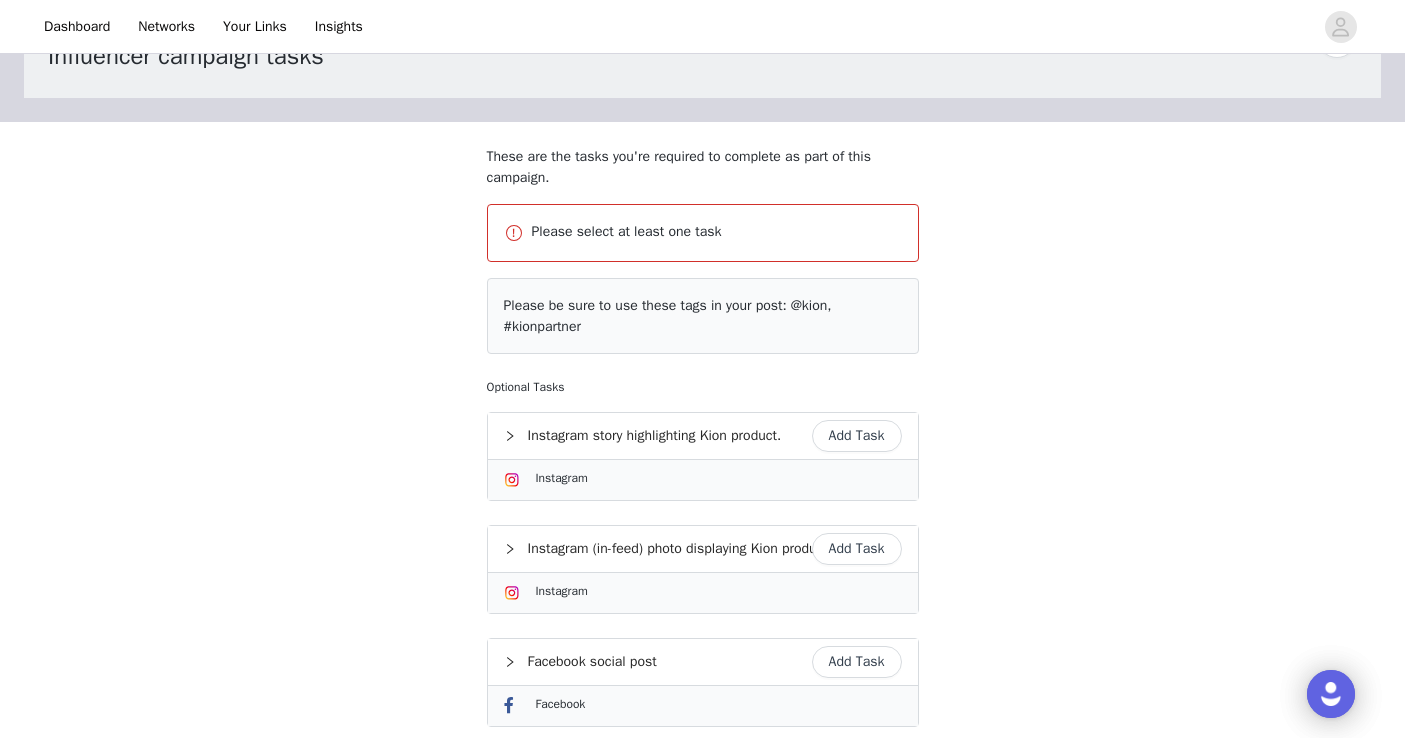 click on "Add Task" at bounding box center (857, 436) 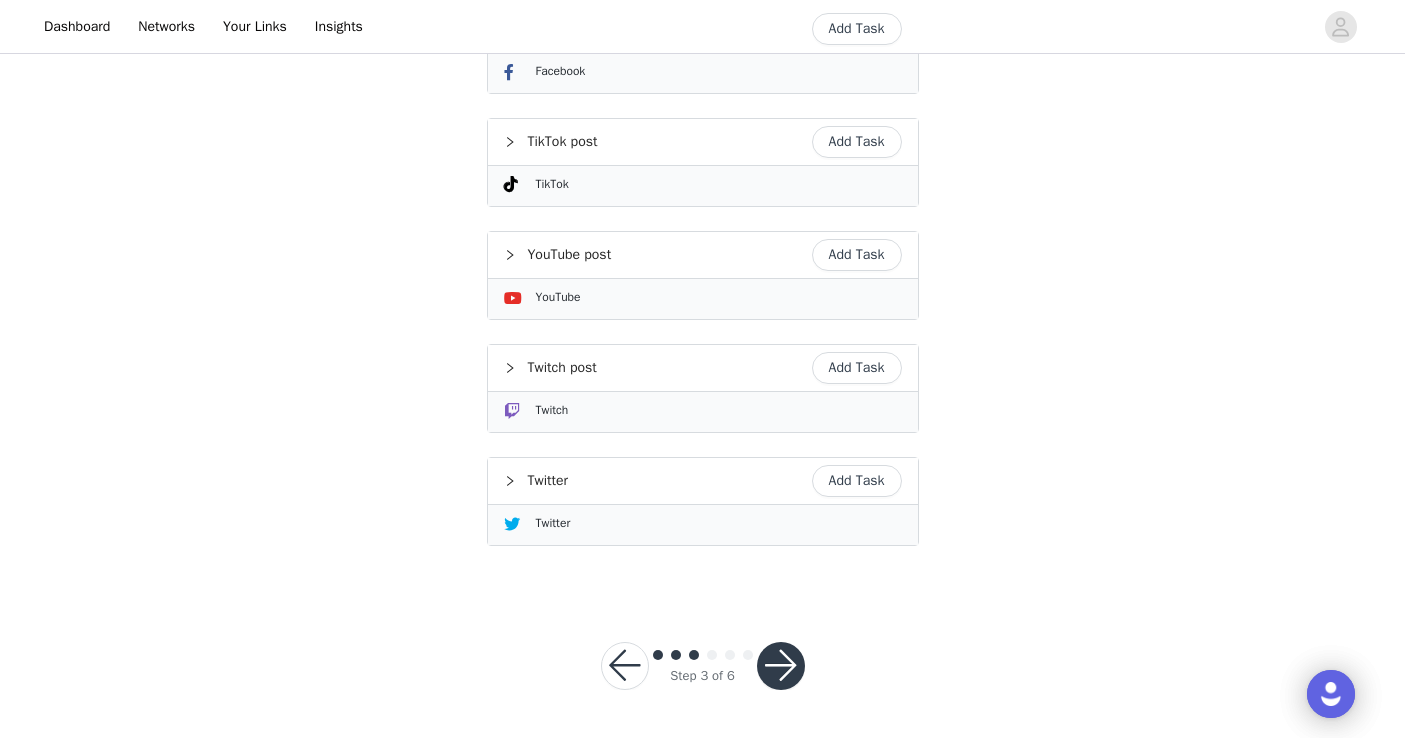 scroll, scrollTop: 772, scrollLeft: 0, axis: vertical 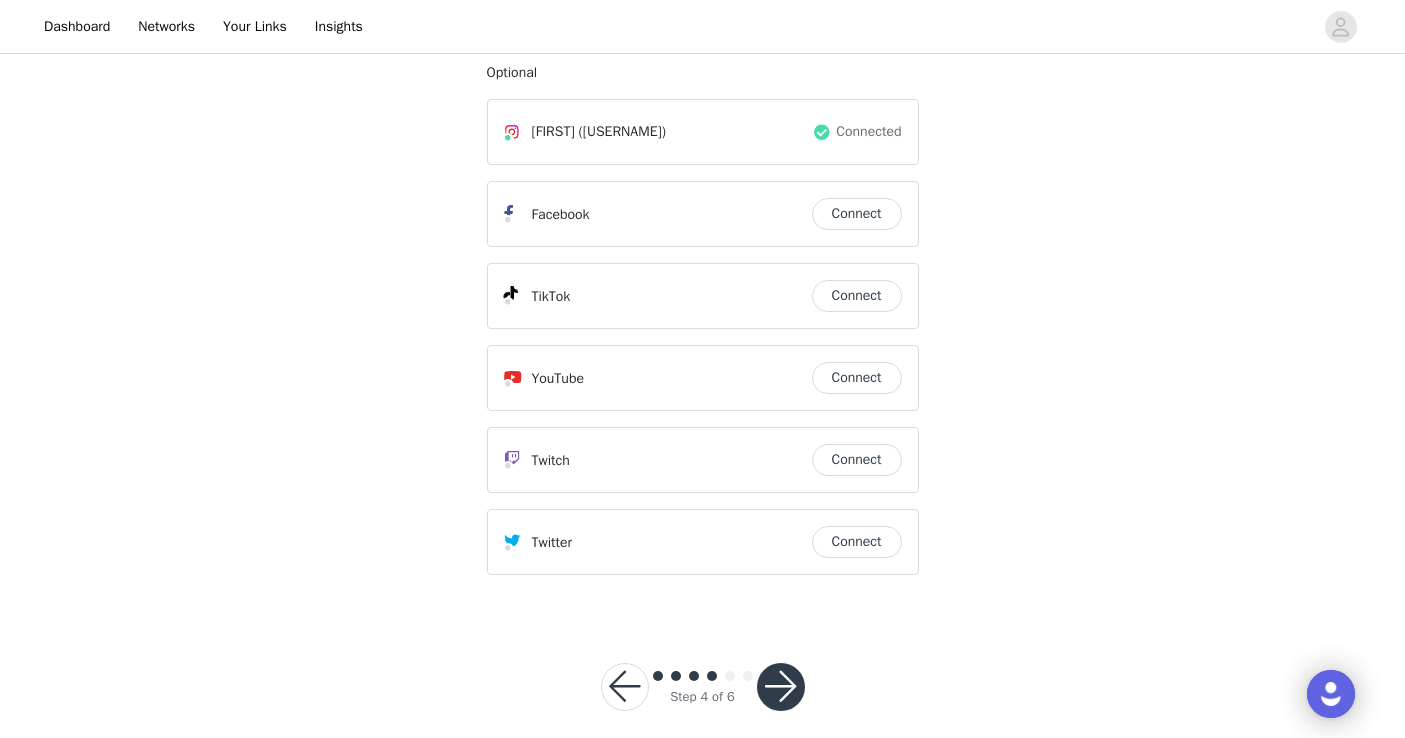 click at bounding box center (781, 687) 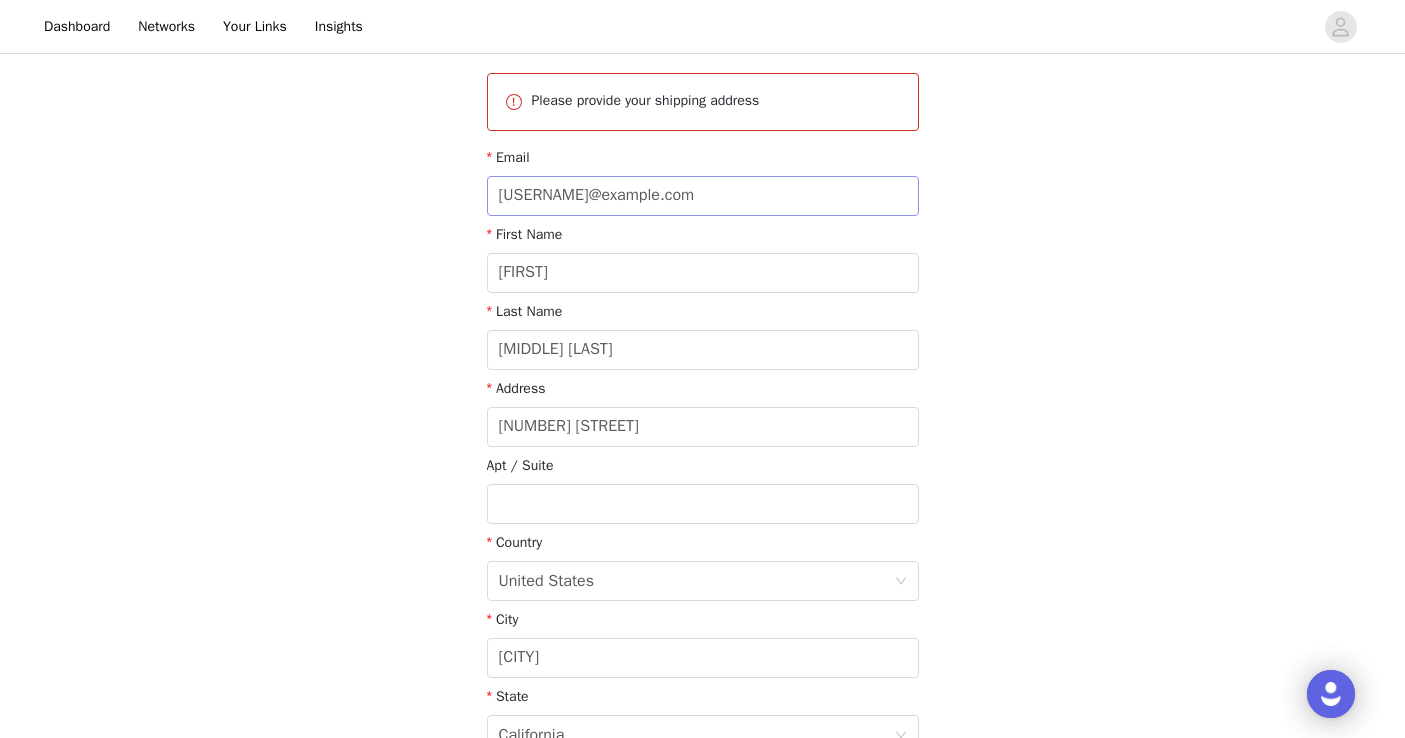scroll, scrollTop: 496, scrollLeft: 0, axis: vertical 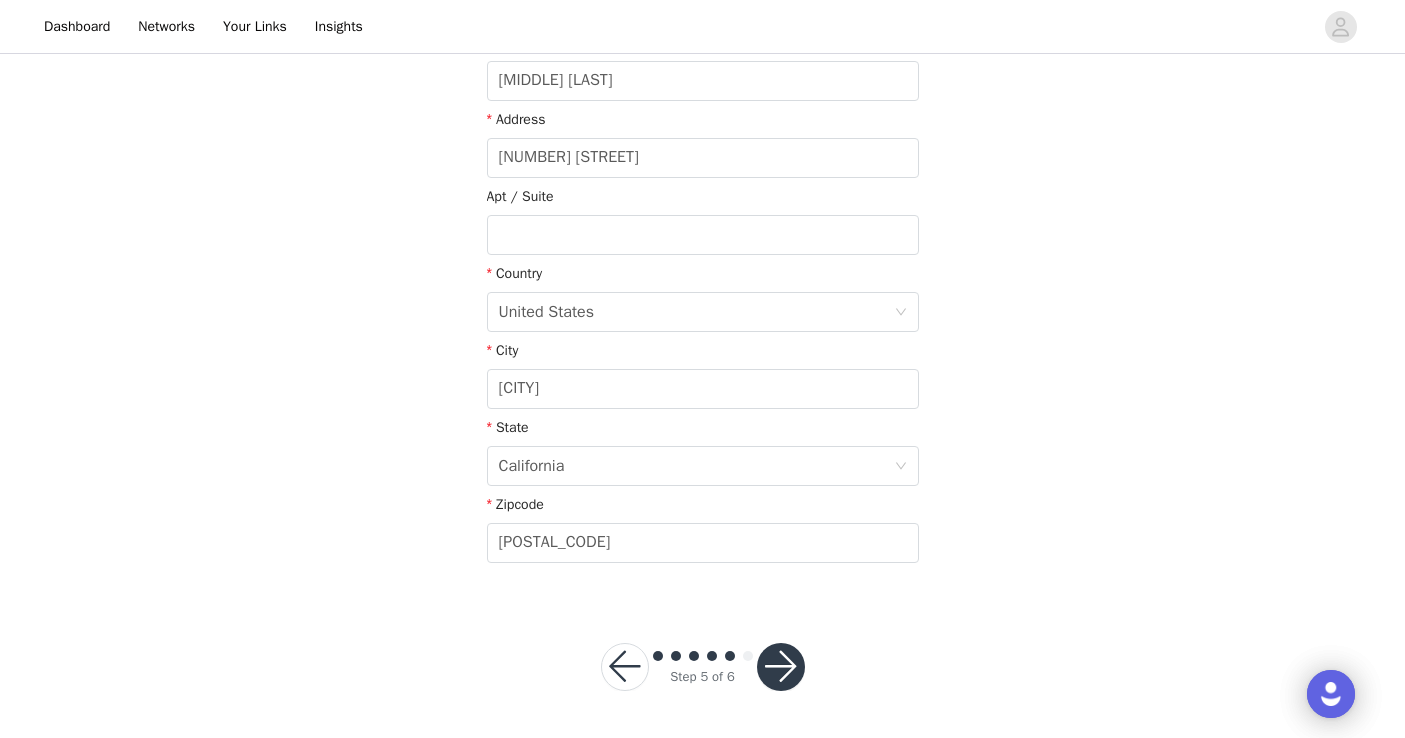 click at bounding box center (781, 667) 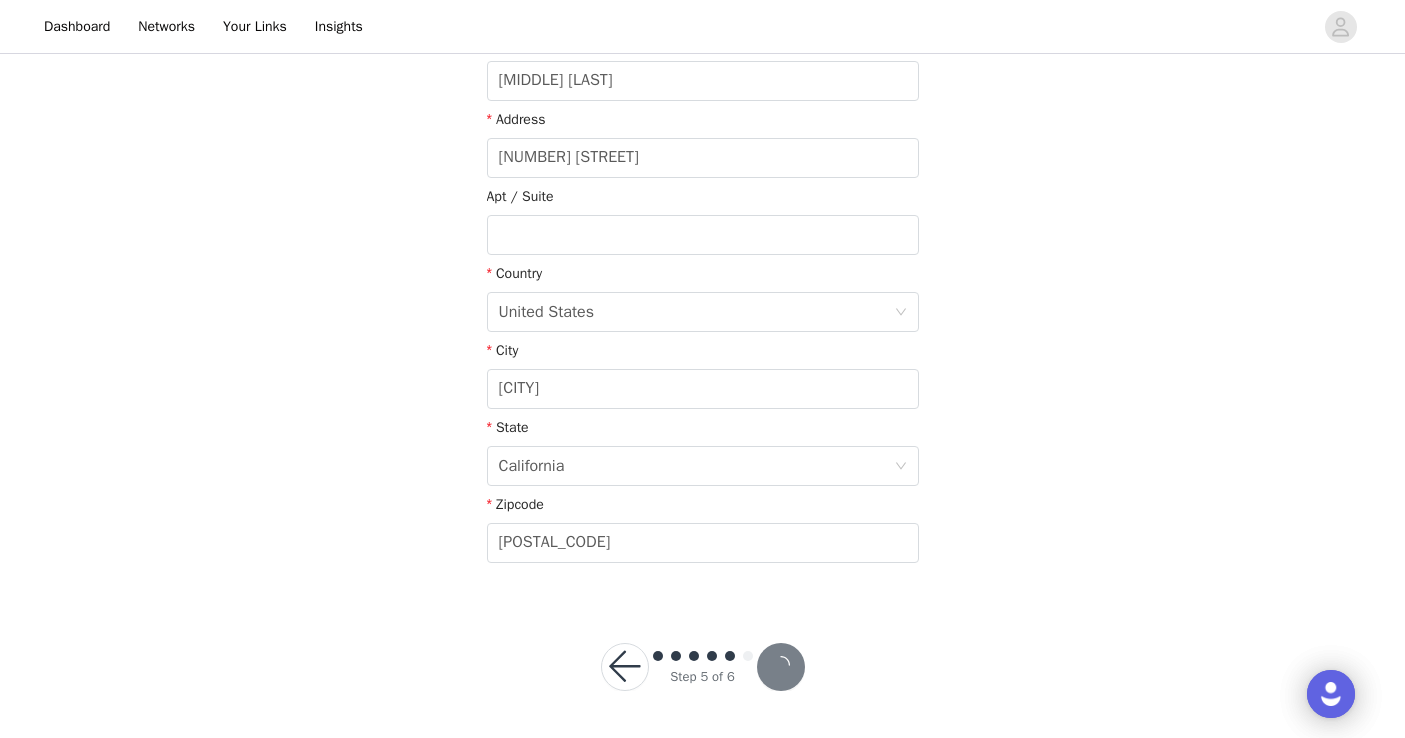 scroll, scrollTop: 422, scrollLeft: 0, axis: vertical 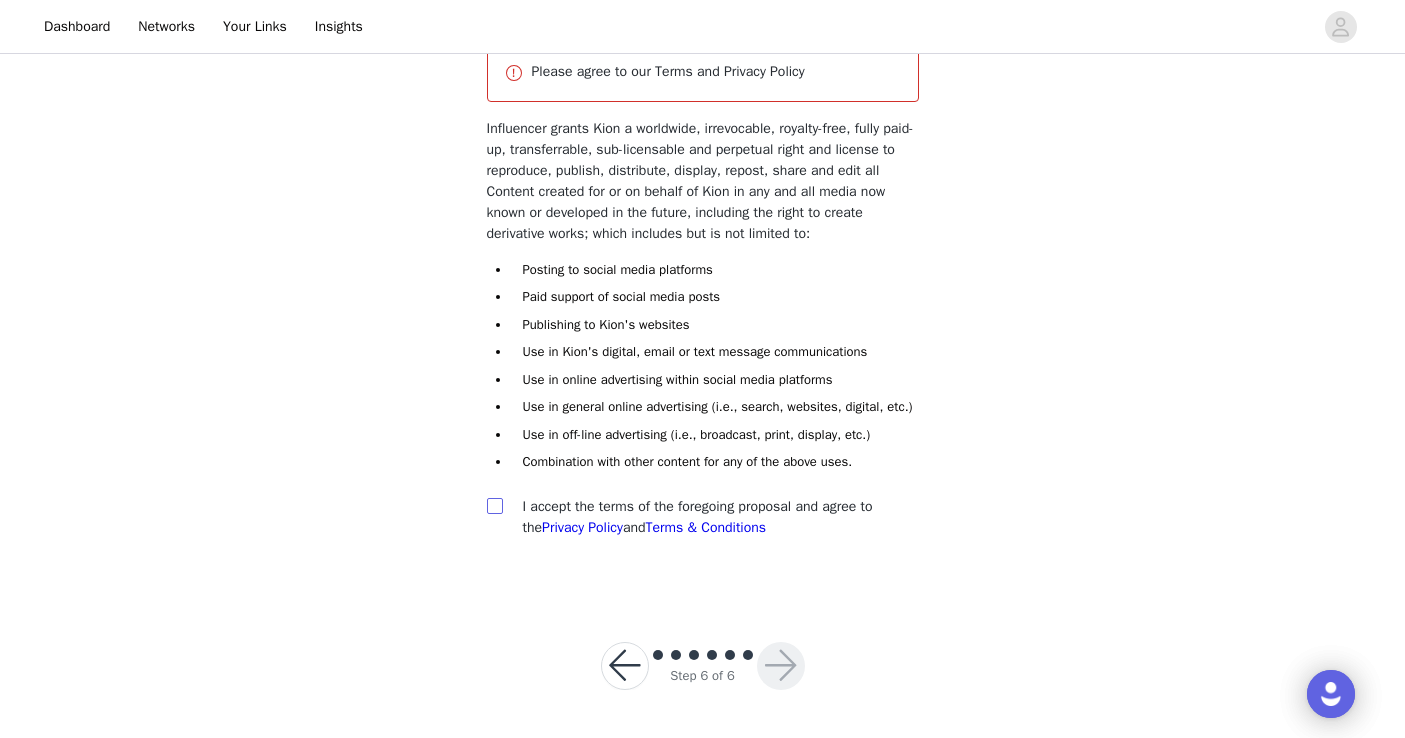 click at bounding box center [494, 505] 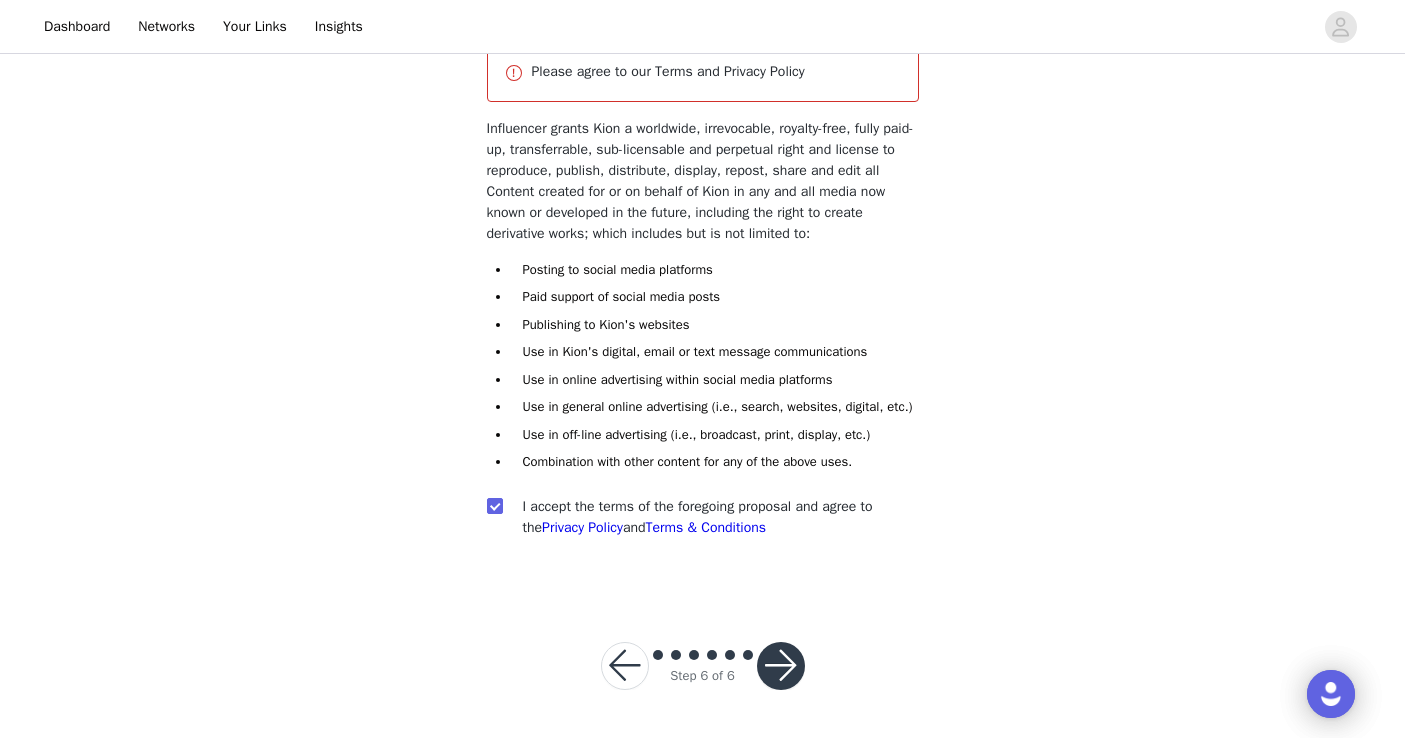 click at bounding box center [781, 666] 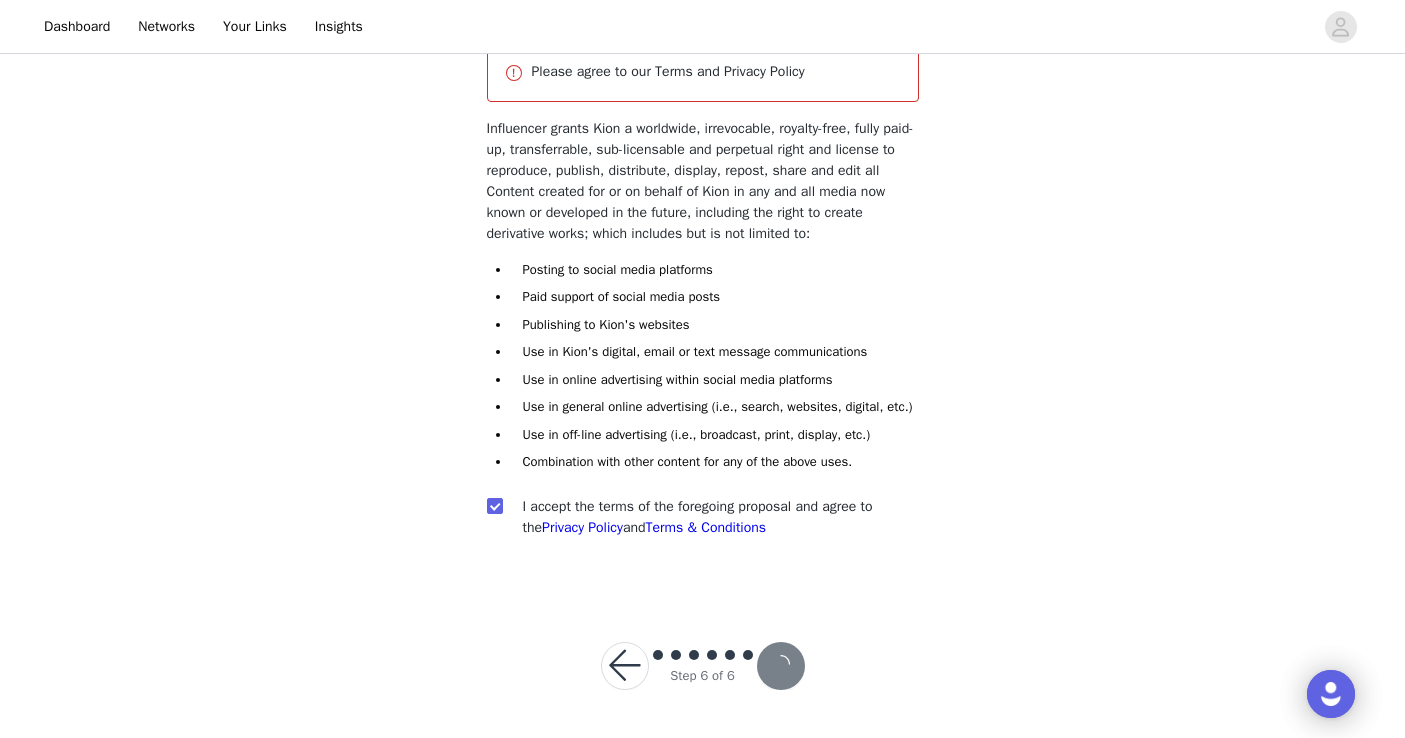 scroll, scrollTop: 180, scrollLeft: 0, axis: vertical 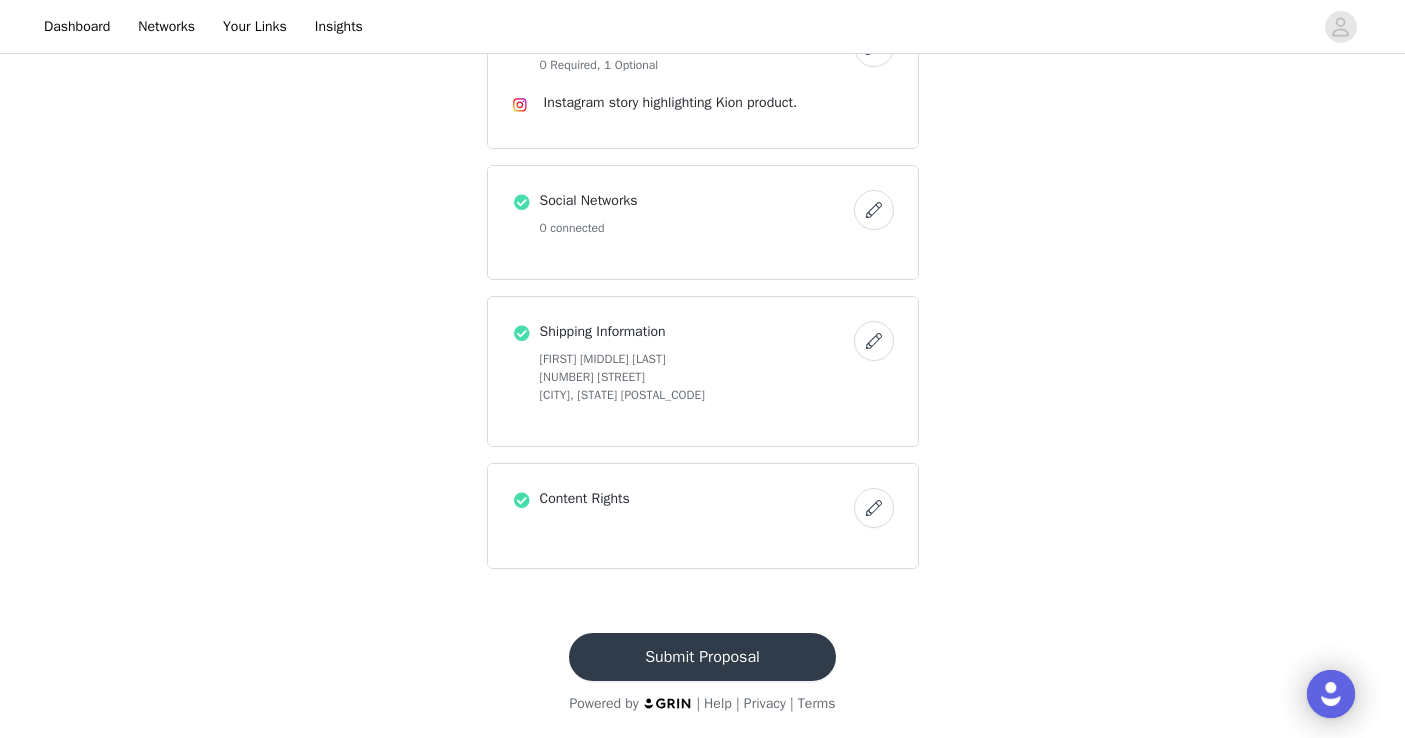 click on "Submit Proposal" at bounding box center (702, 657) 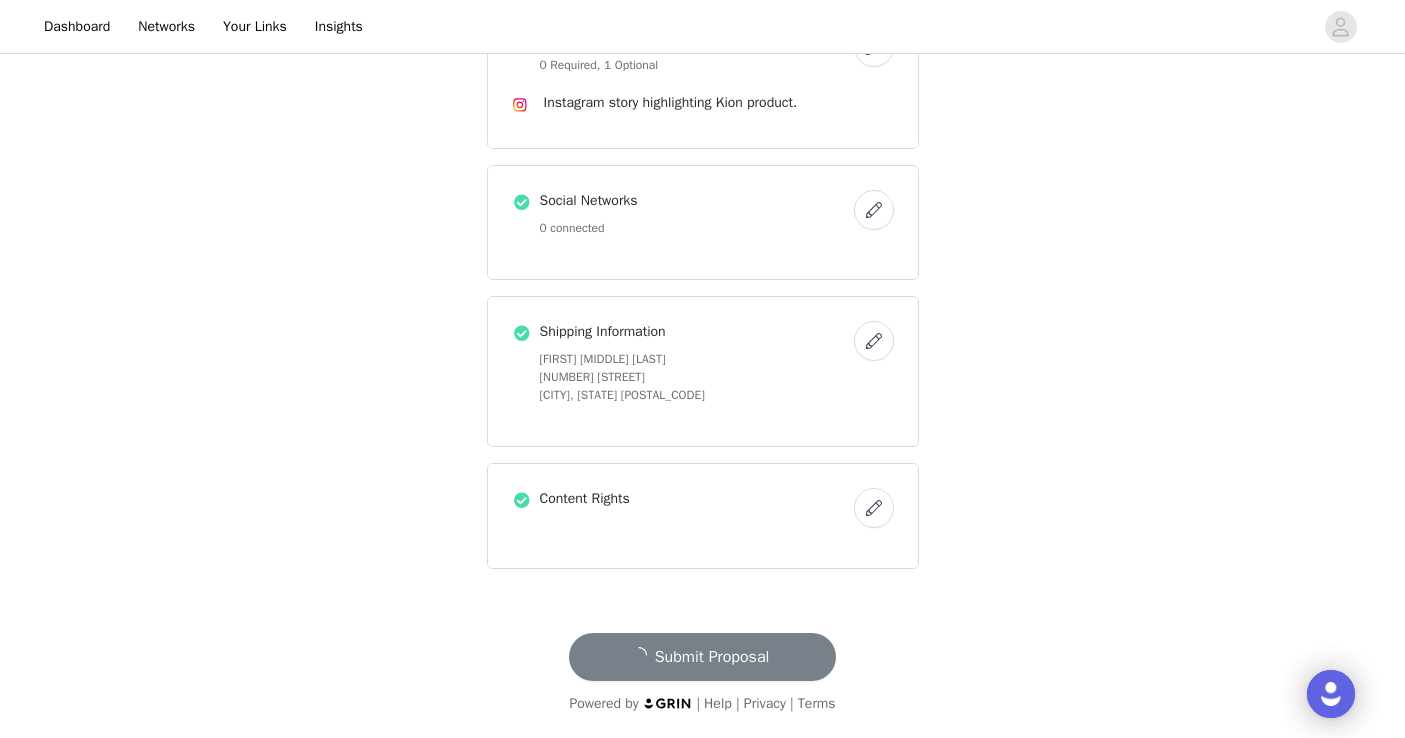 scroll, scrollTop: 0, scrollLeft: 0, axis: both 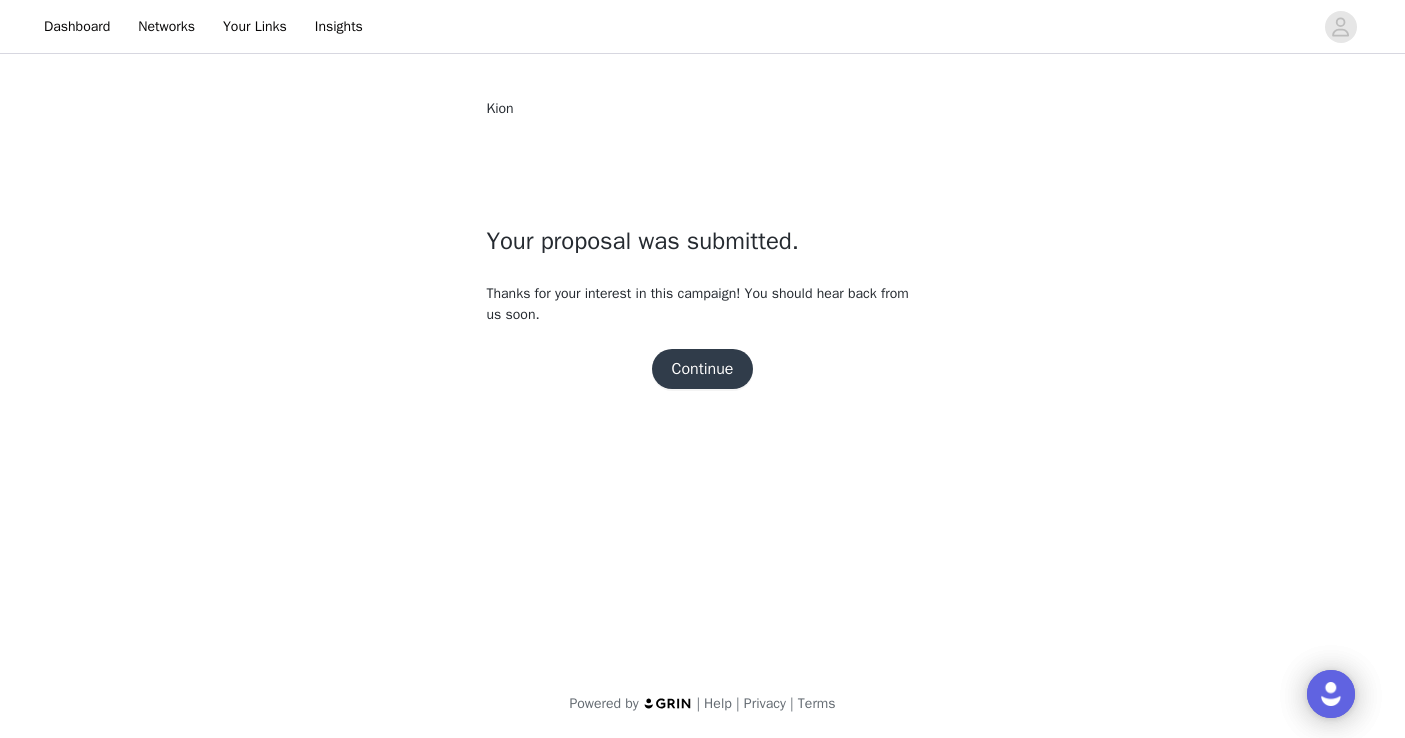 click on "Continue" at bounding box center (703, 369) 